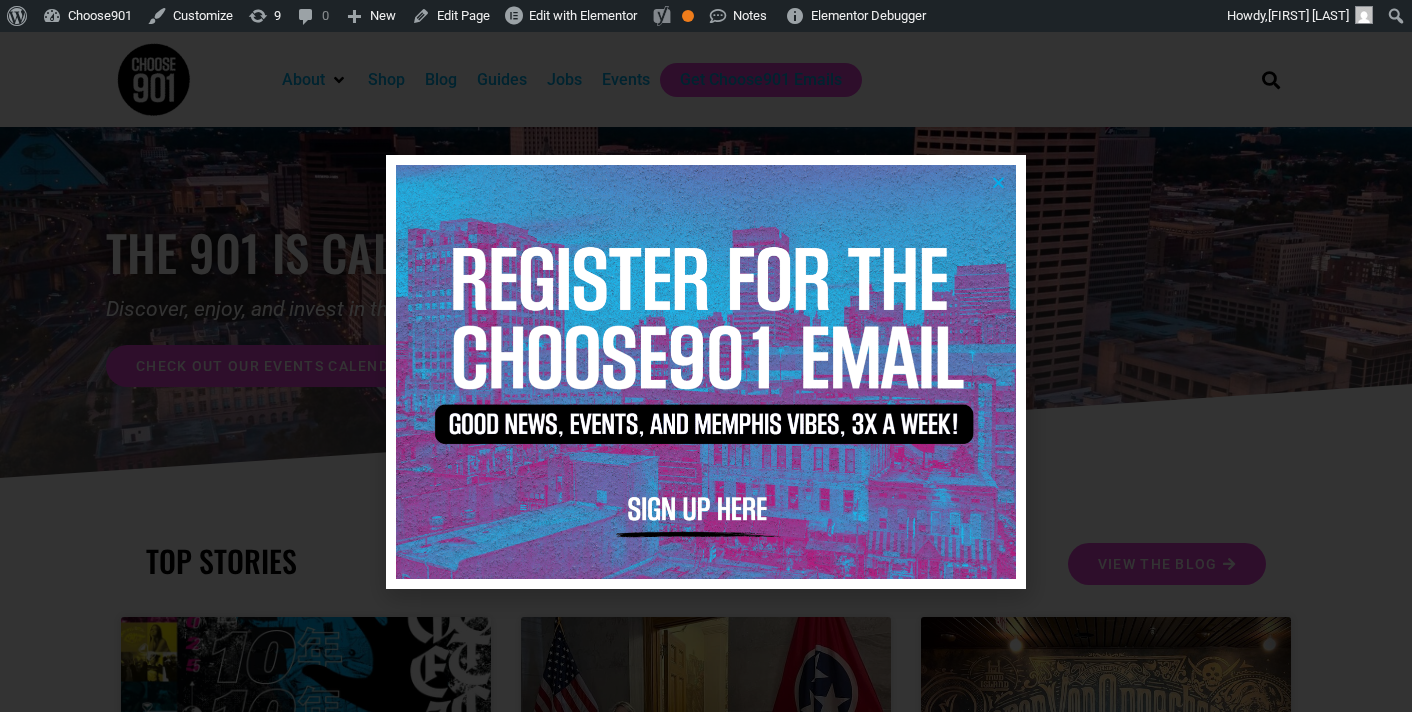 scroll, scrollTop: 0, scrollLeft: 0, axis: both 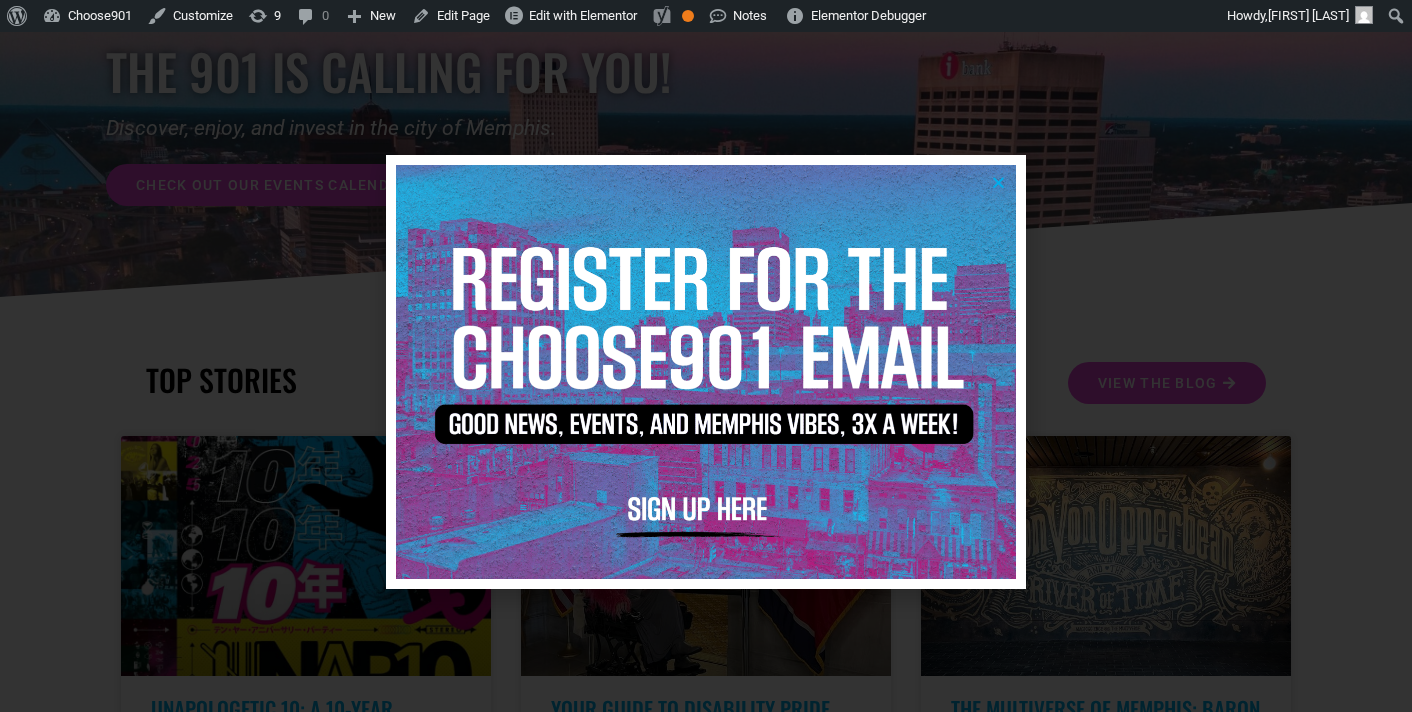 click at bounding box center [706, 371] 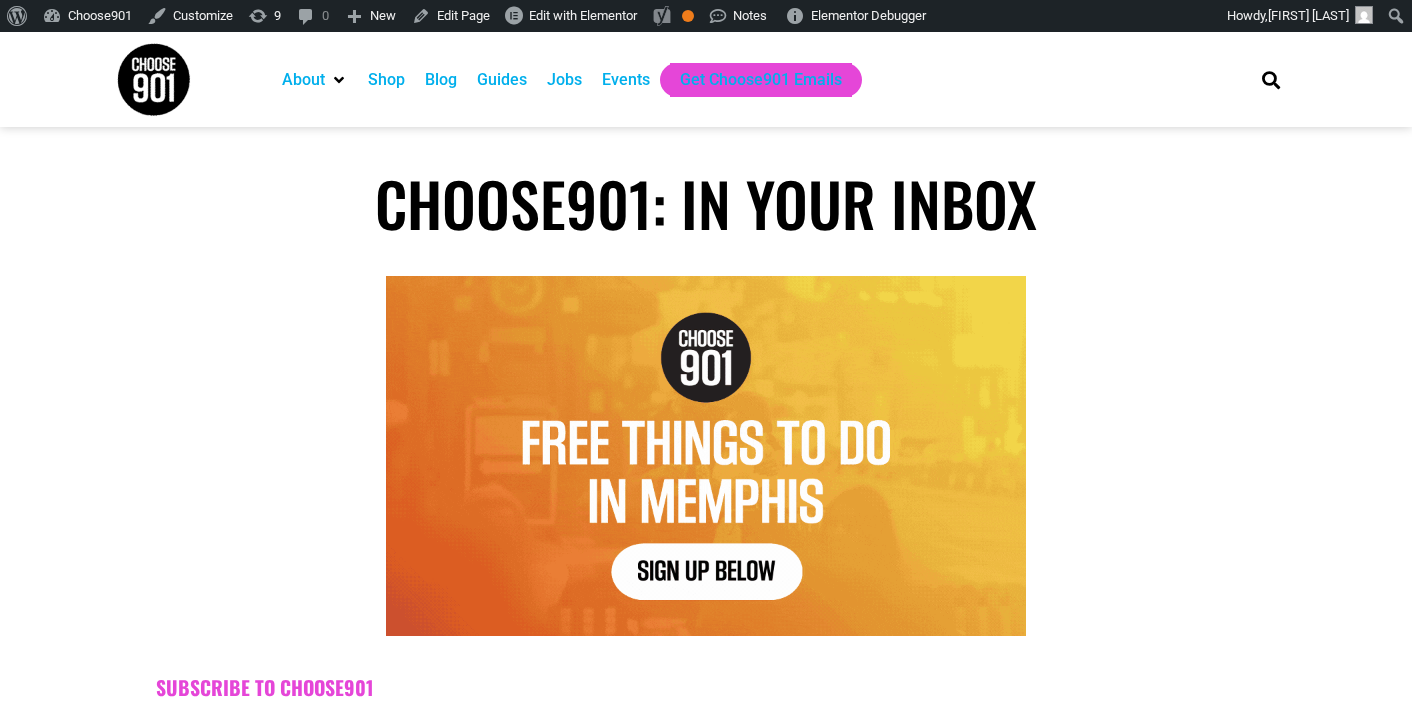 scroll, scrollTop: 0, scrollLeft: 0, axis: both 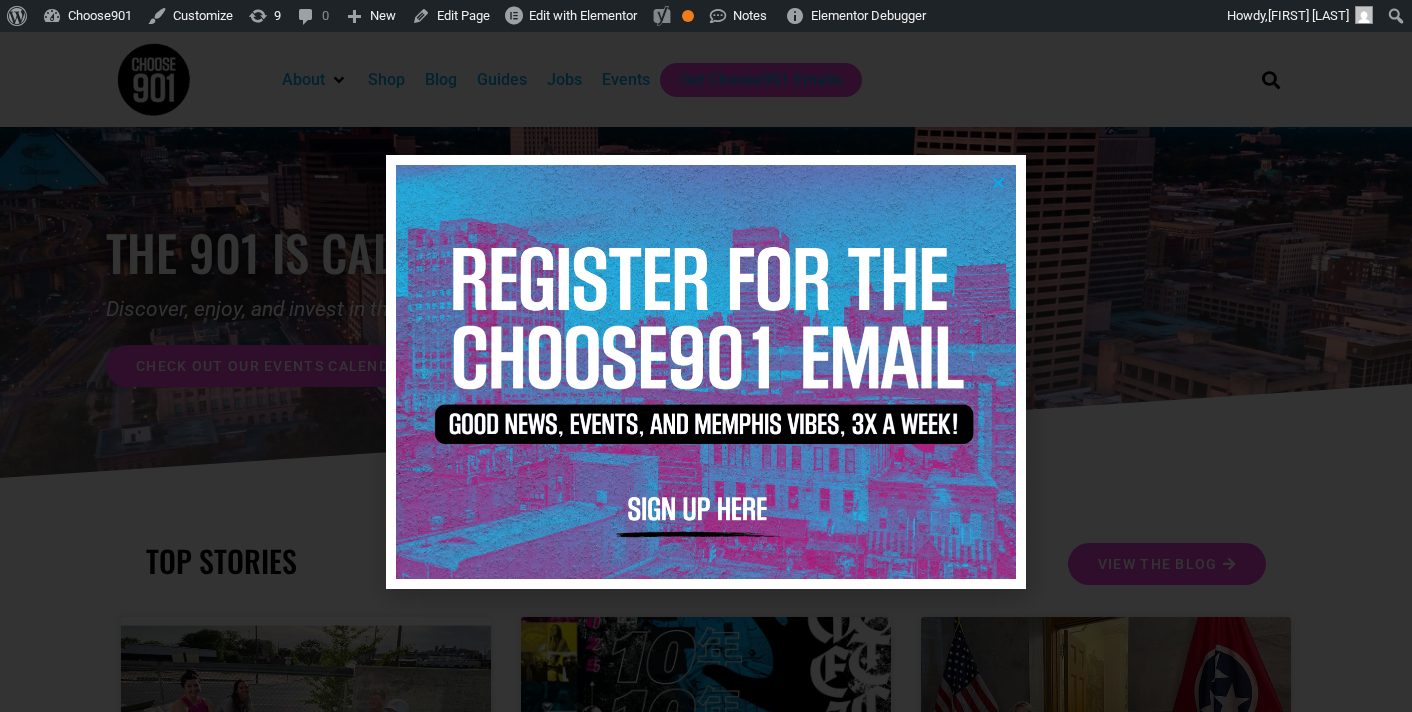 click at bounding box center (998, 182) 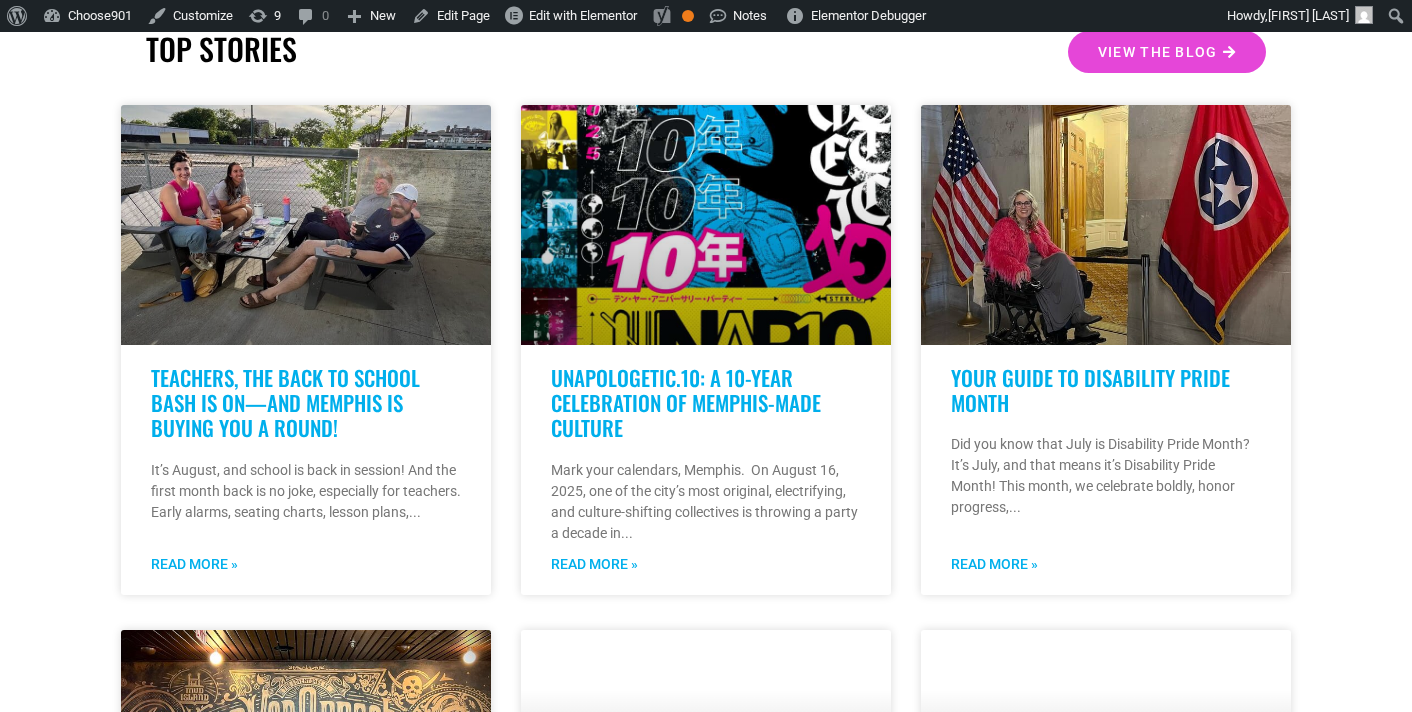 scroll, scrollTop: 510, scrollLeft: 0, axis: vertical 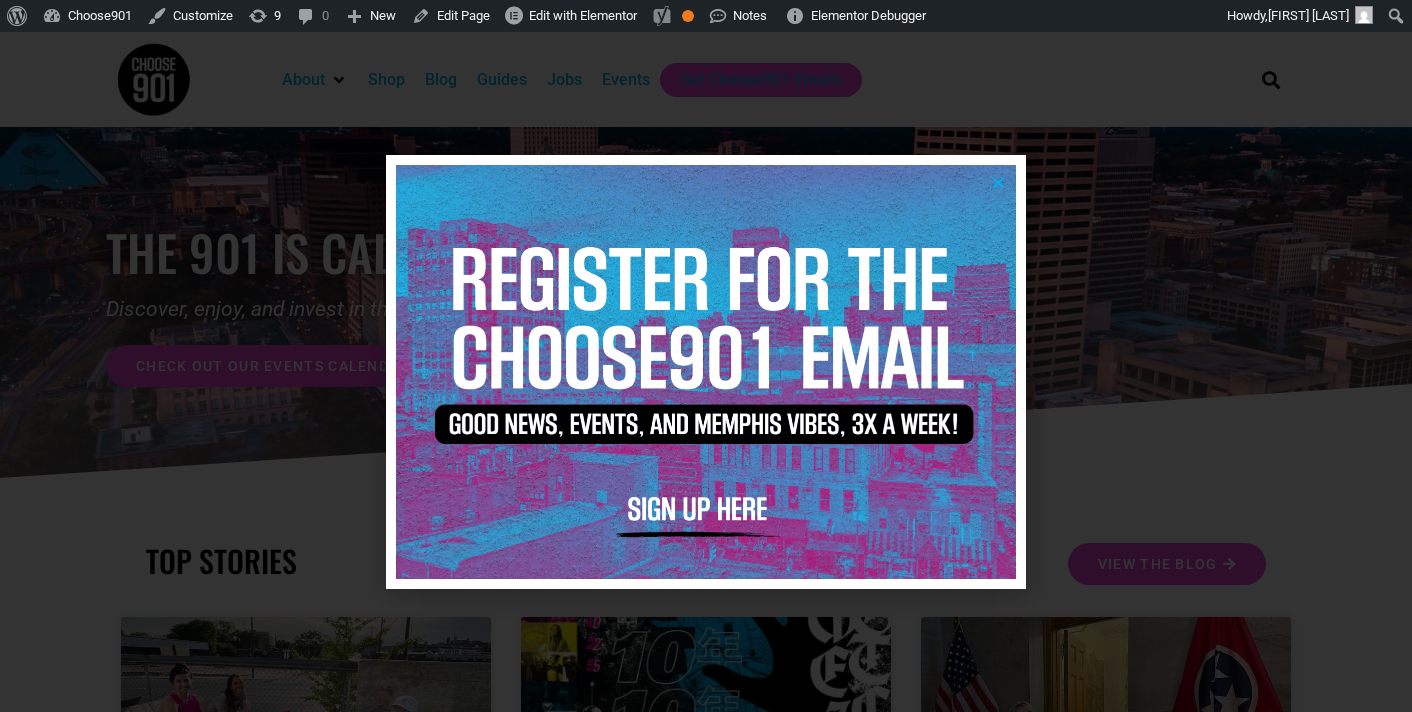 click at bounding box center (998, 182) 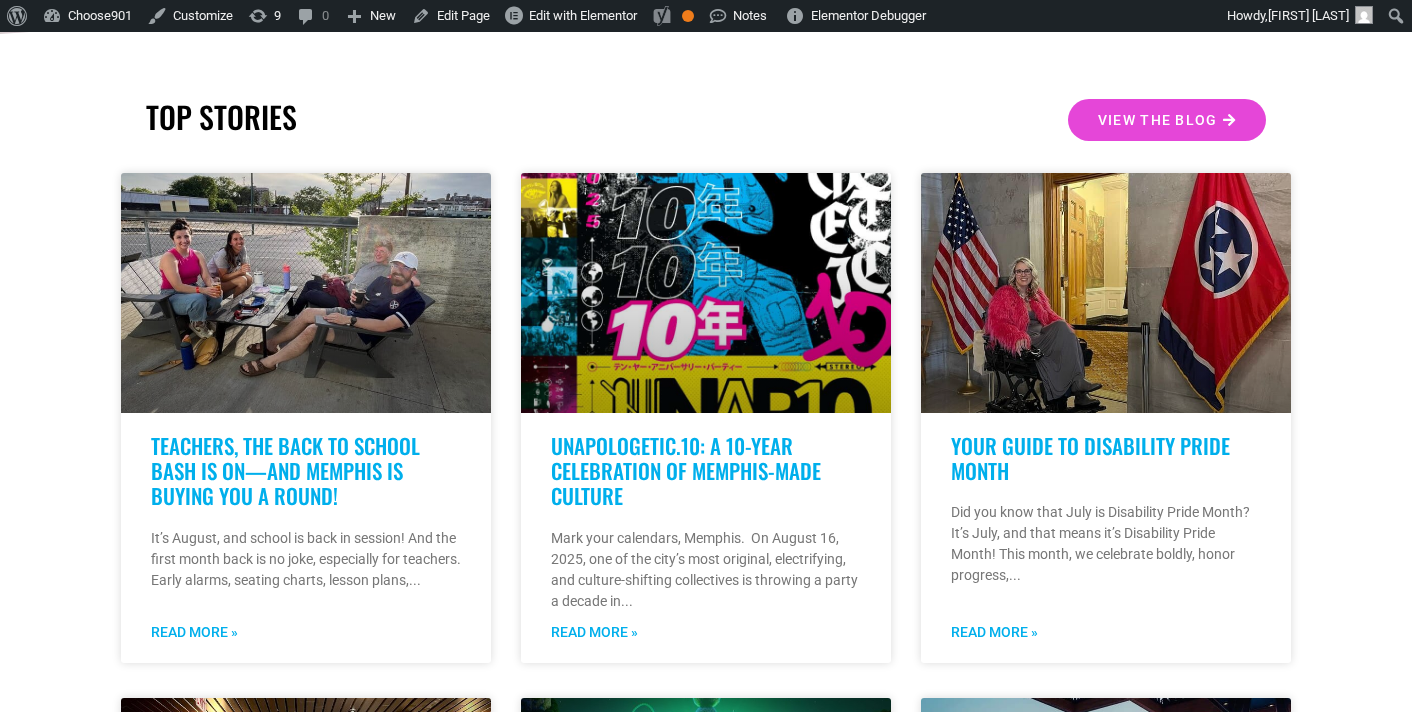 scroll, scrollTop: 441, scrollLeft: 0, axis: vertical 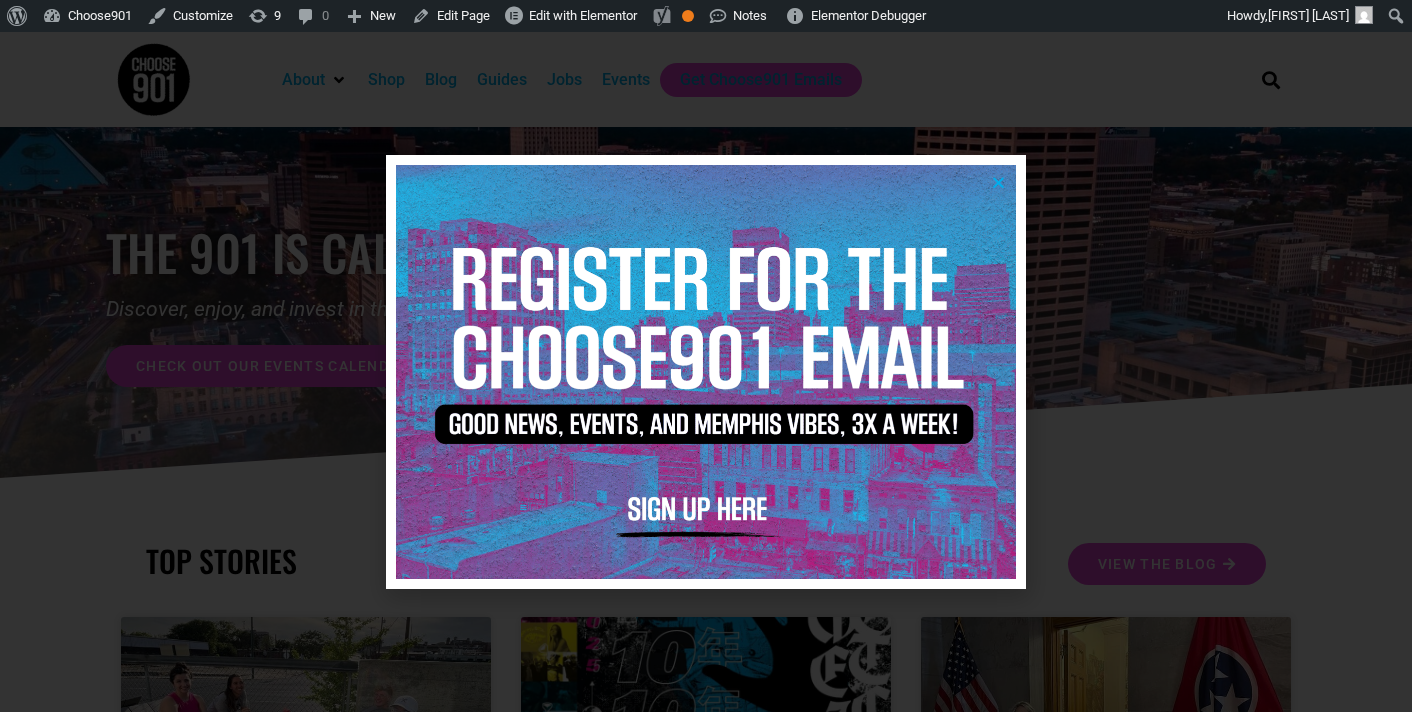 click at bounding box center [998, 182] 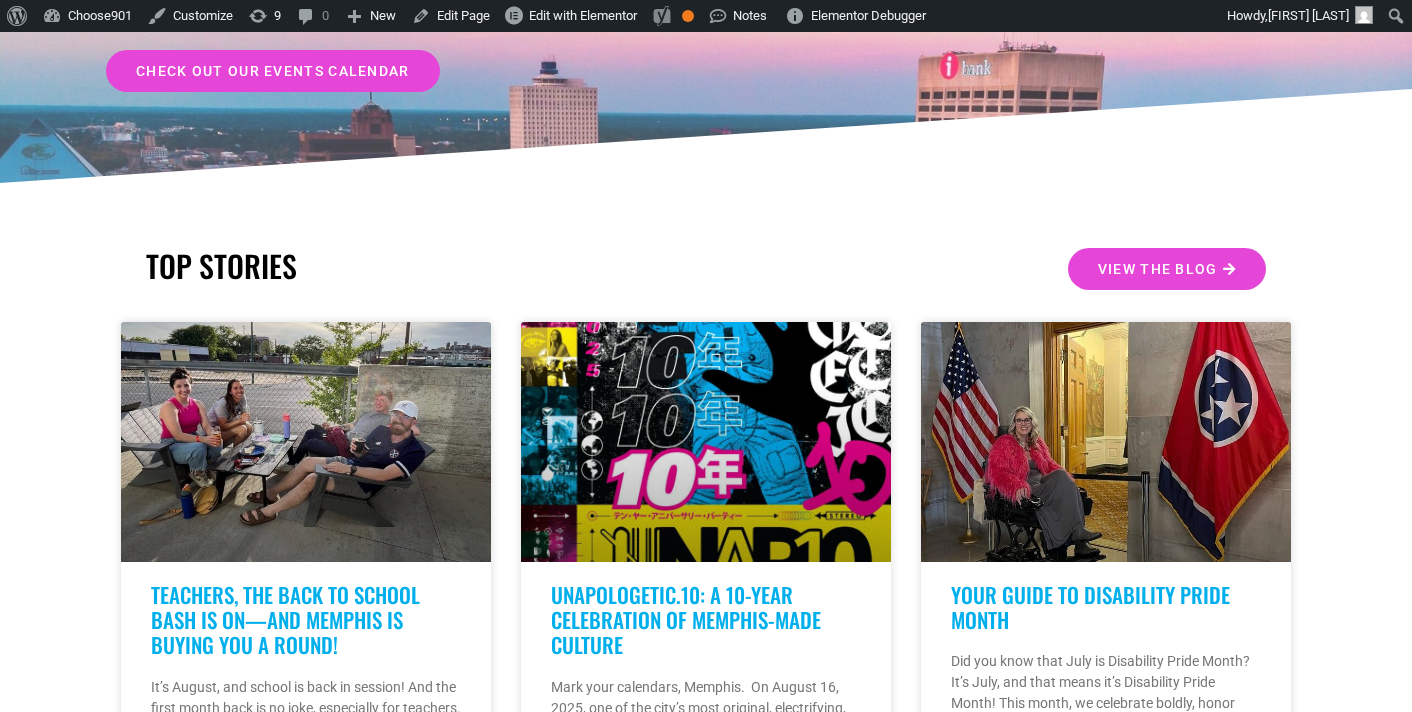 scroll, scrollTop: 297, scrollLeft: 0, axis: vertical 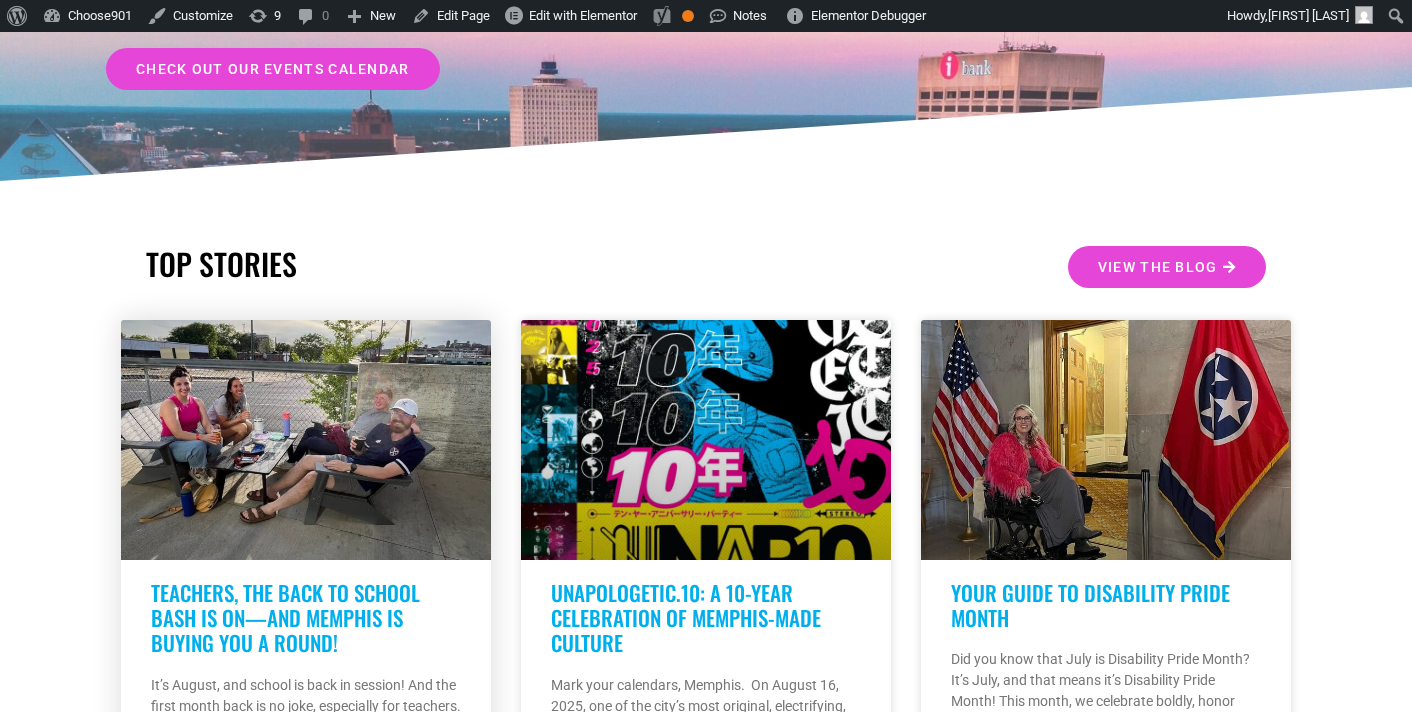 click at bounding box center (306, 440) 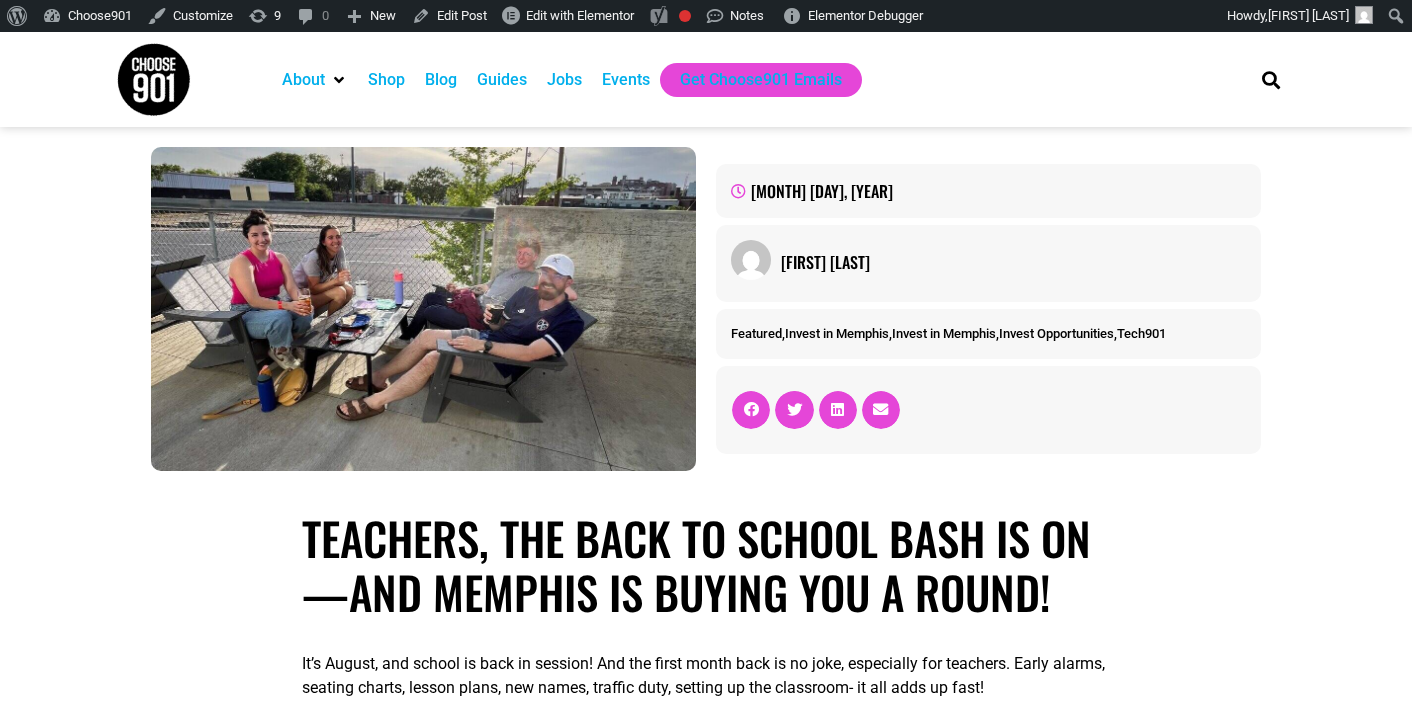 scroll, scrollTop: 0, scrollLeft: 0, axis: both 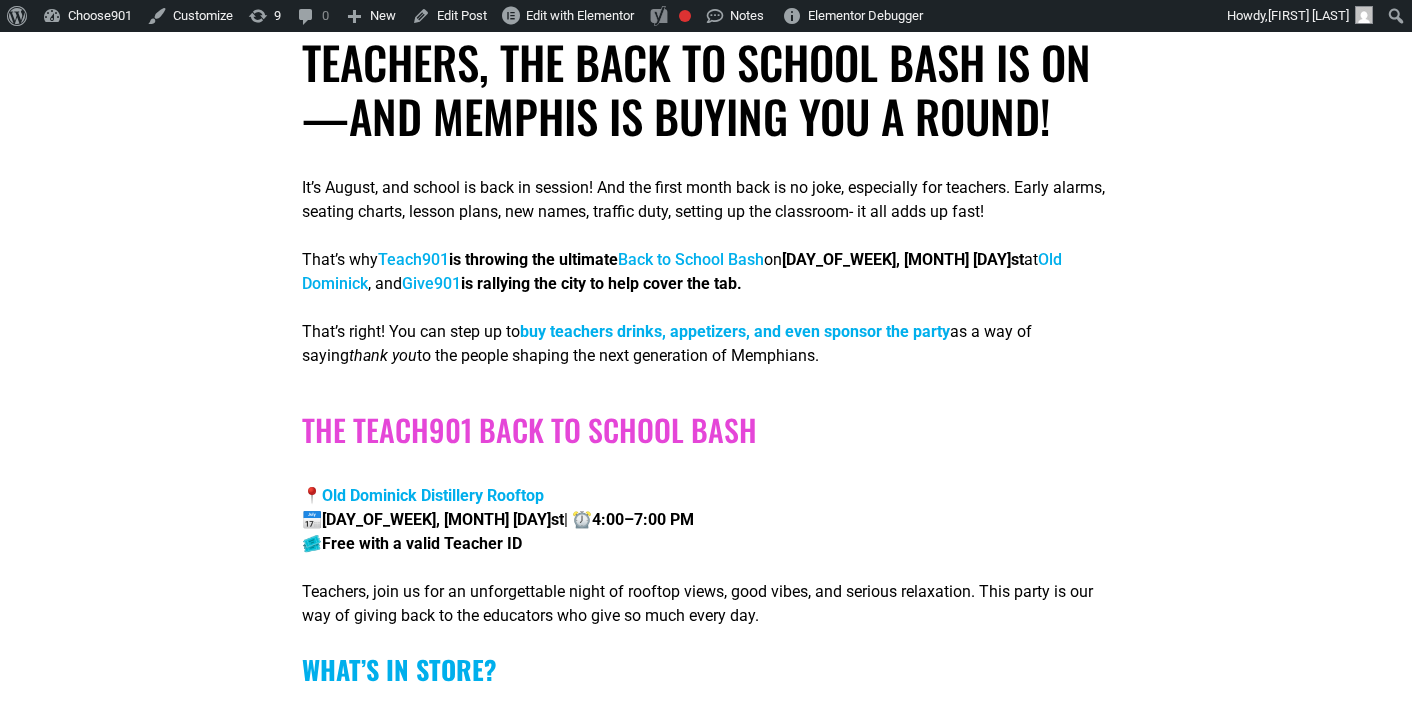 click on "Teach901" at bounding box center (413, 259) 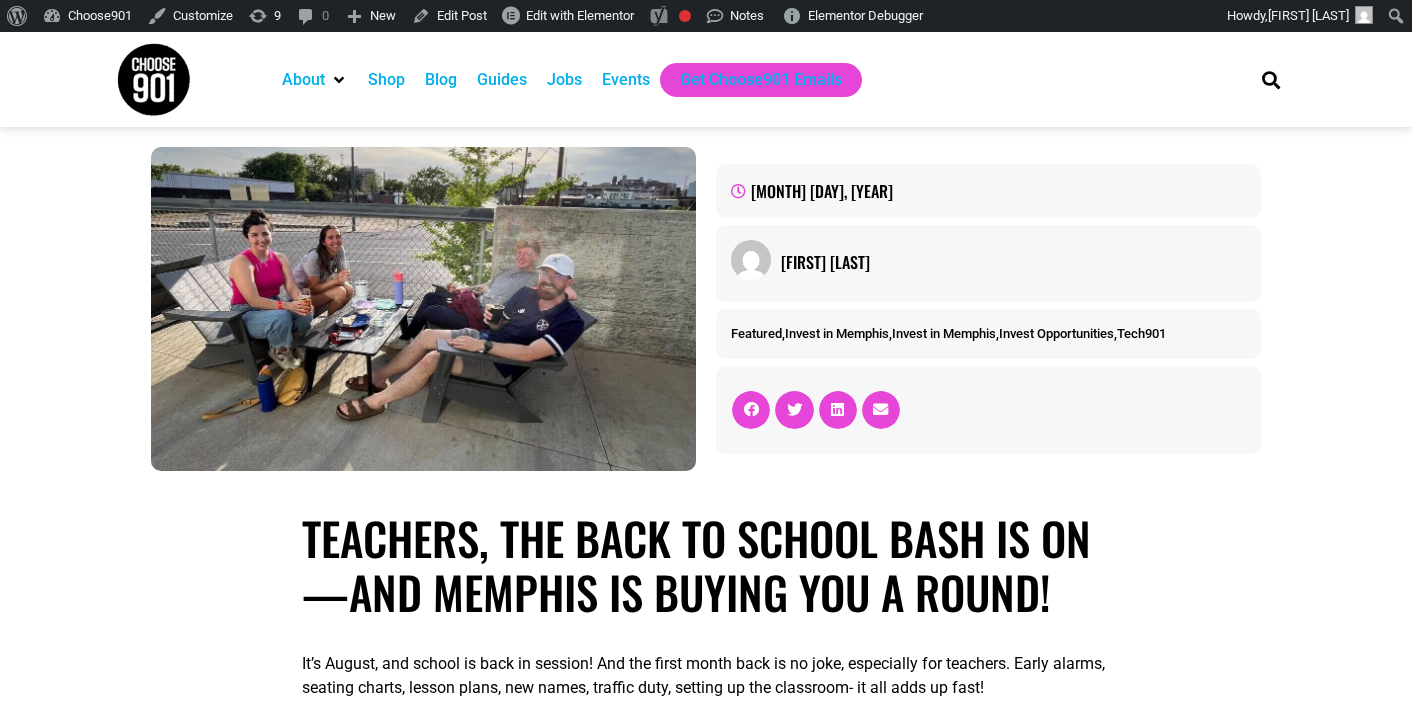 scroll, scrollTop: 476, scrollLeft: 0, axis: vertical 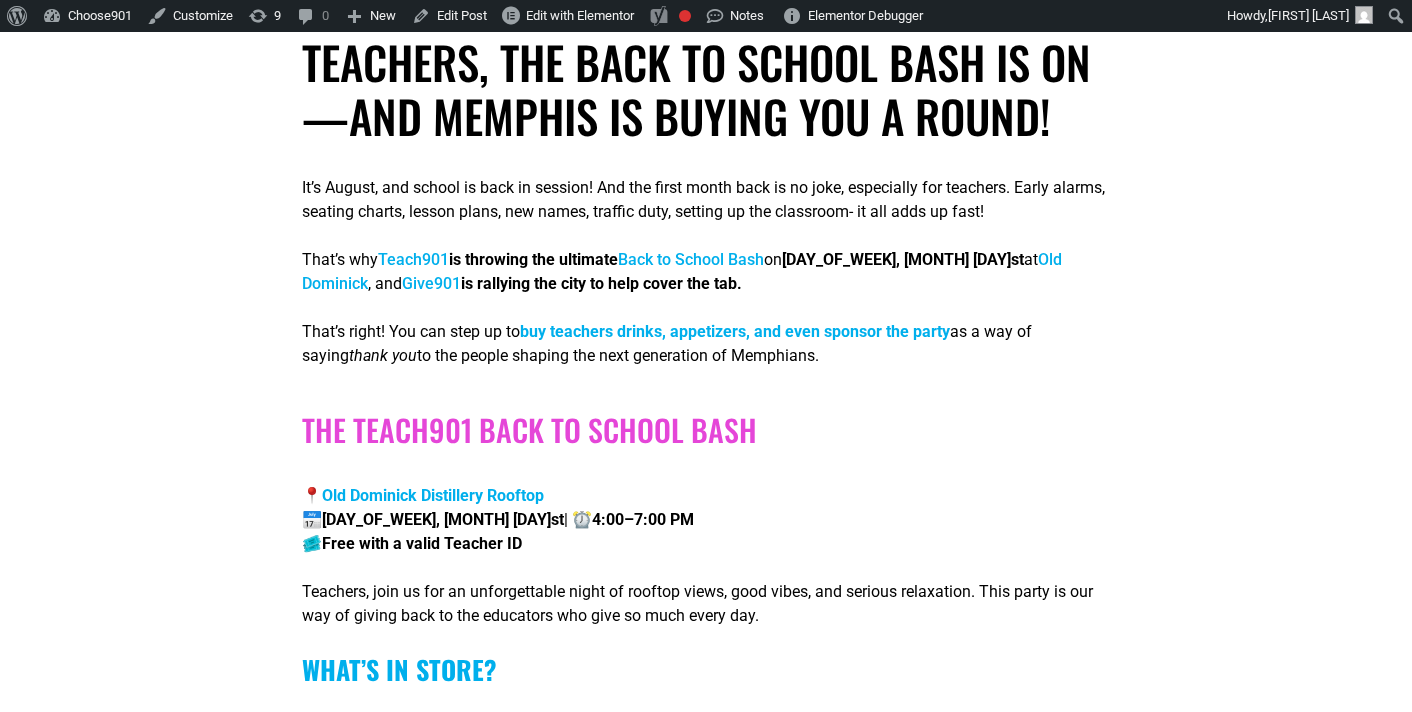 click on "Back to School Bash" at bounding box center [691, 259] 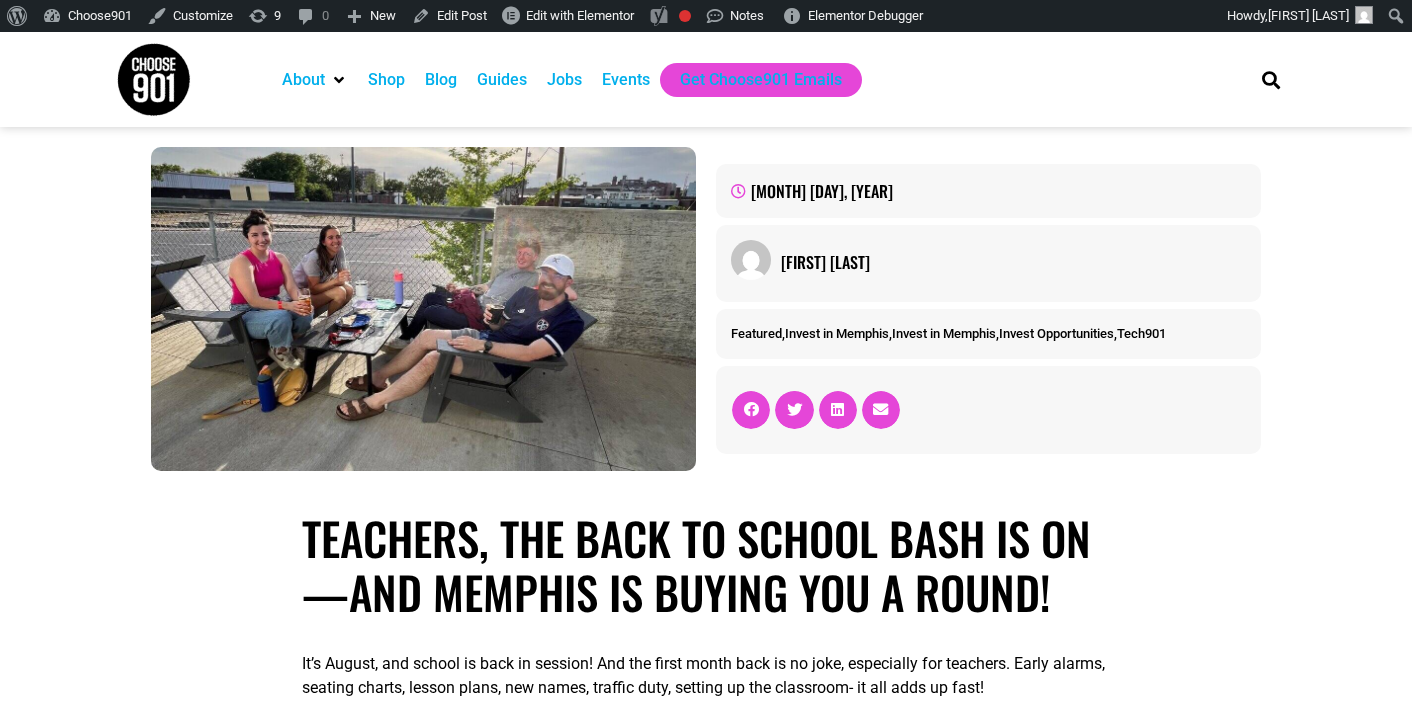 scroll, scrollTop: 476, scrollLeft: 0, axis: vertical 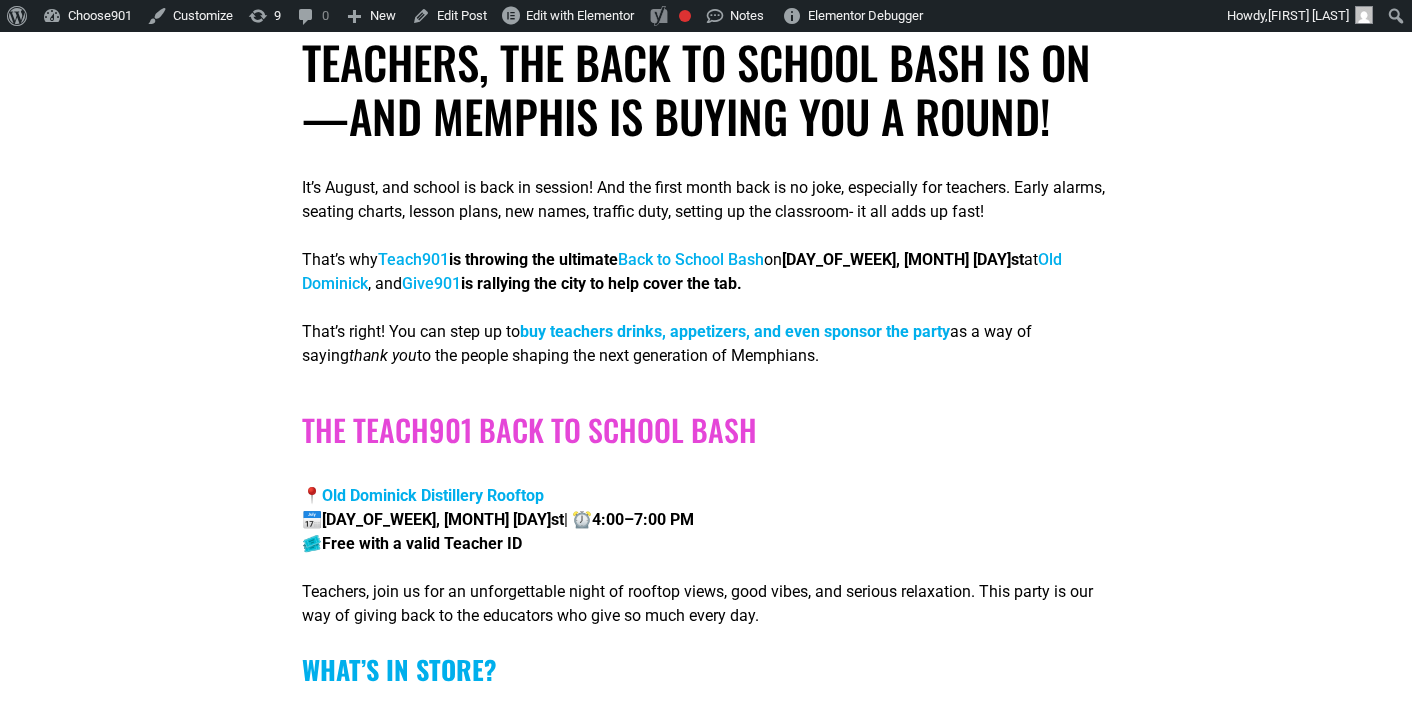 click on "Old Dominick" at bounding box center [682, 271] 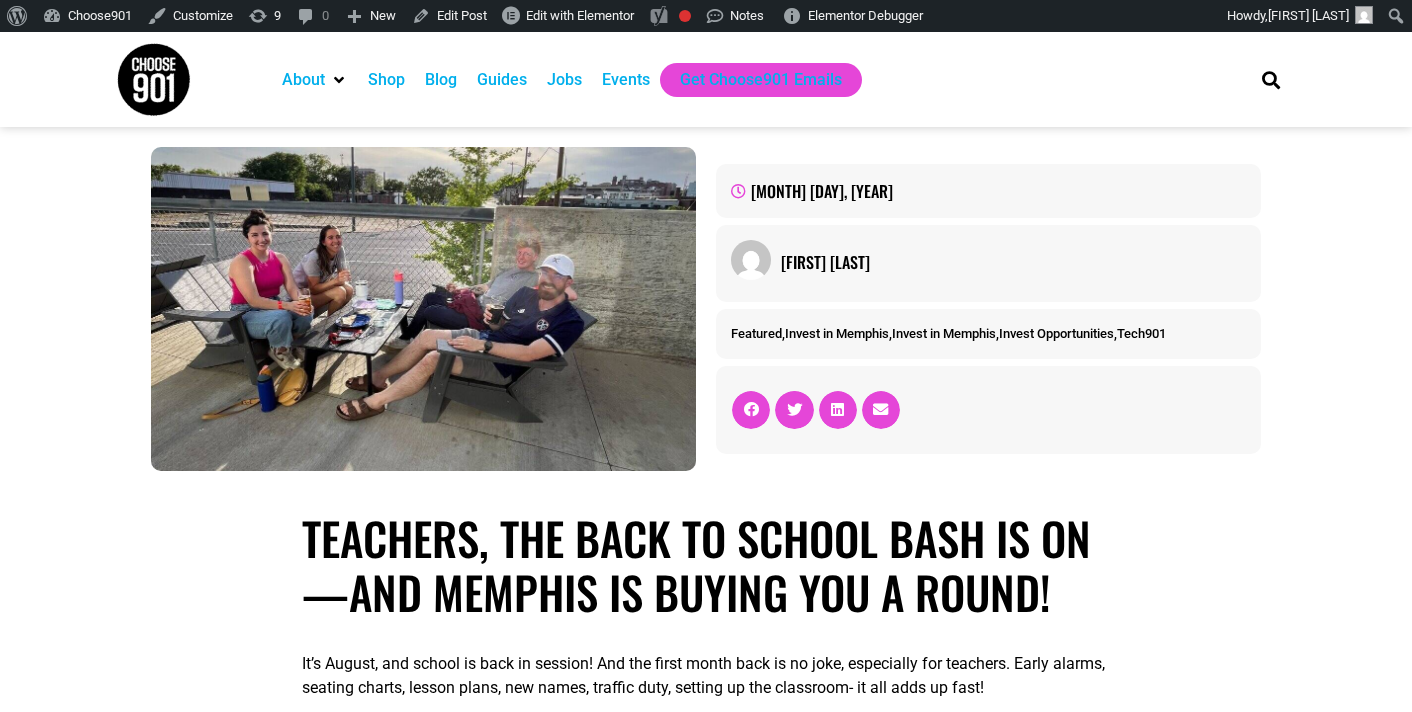 scroll, scrollTop: 476, scrollLeft: 0, axis: vertical 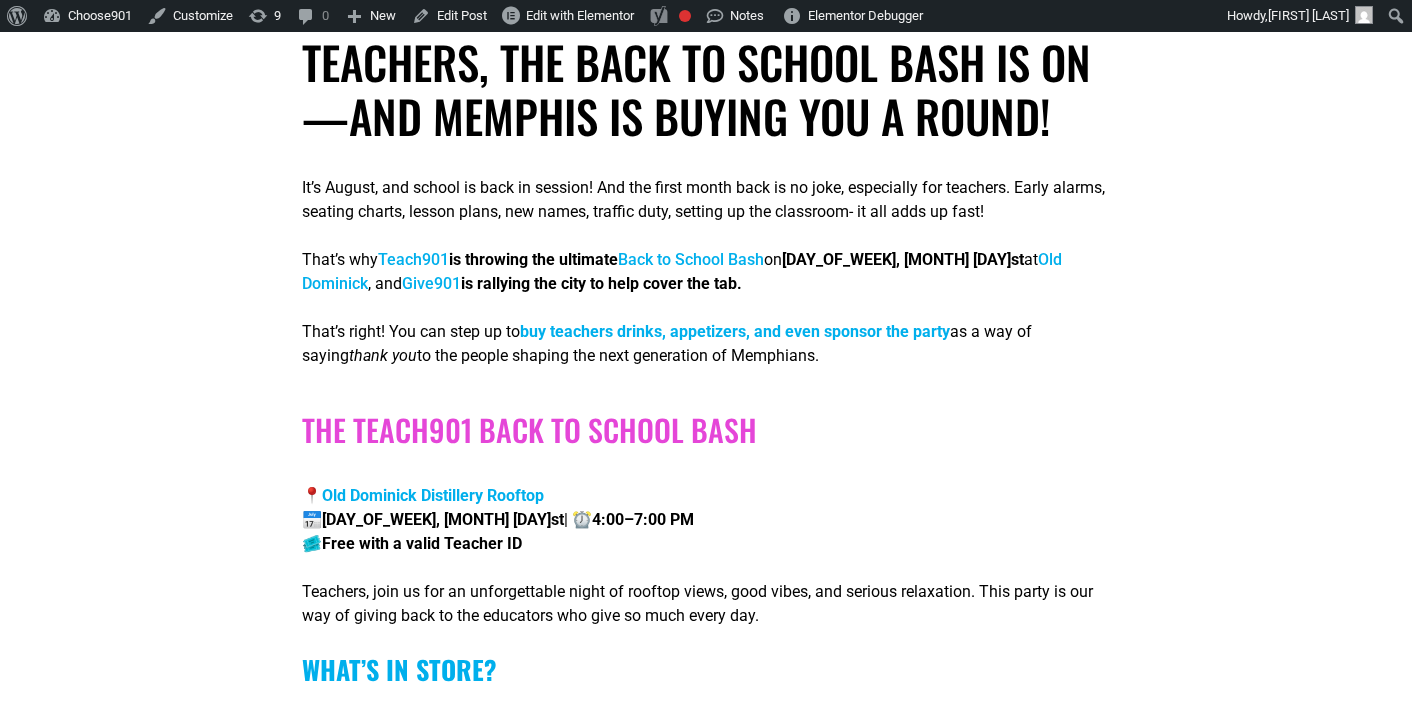 click on "Give901" at bounding box center [431, 283] 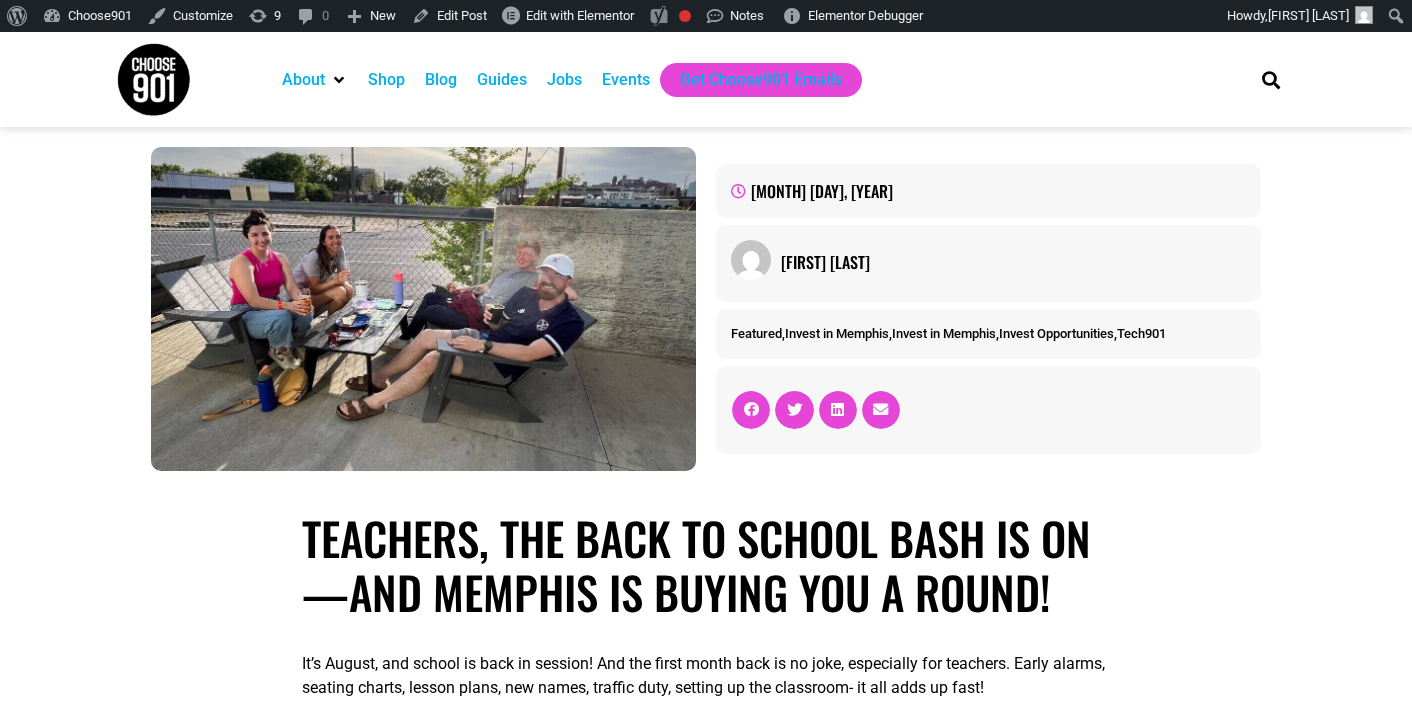 scroll, scrollTop: 476, scrollLeft: 0, axis: vertical 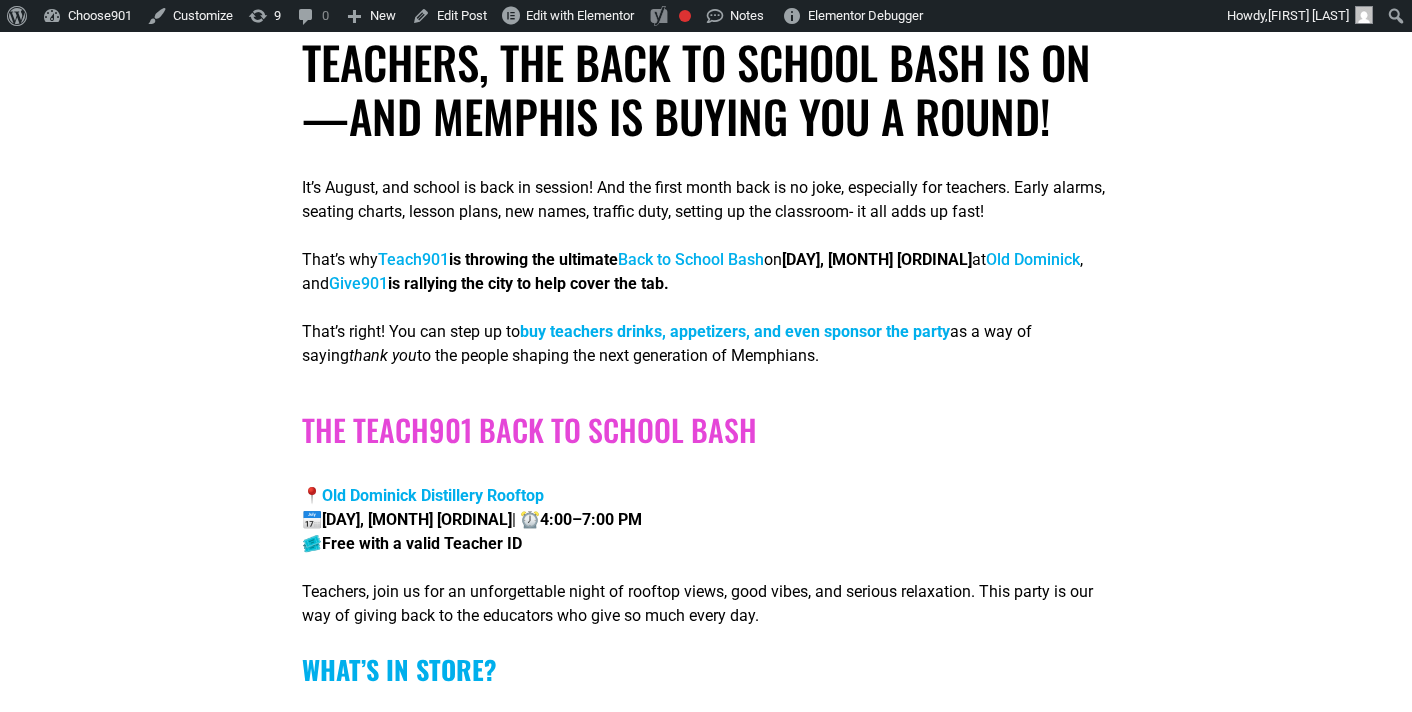 click on "buy teachers drinks, appetizers, and even sponsor the party" at bounding box center [735, 331] 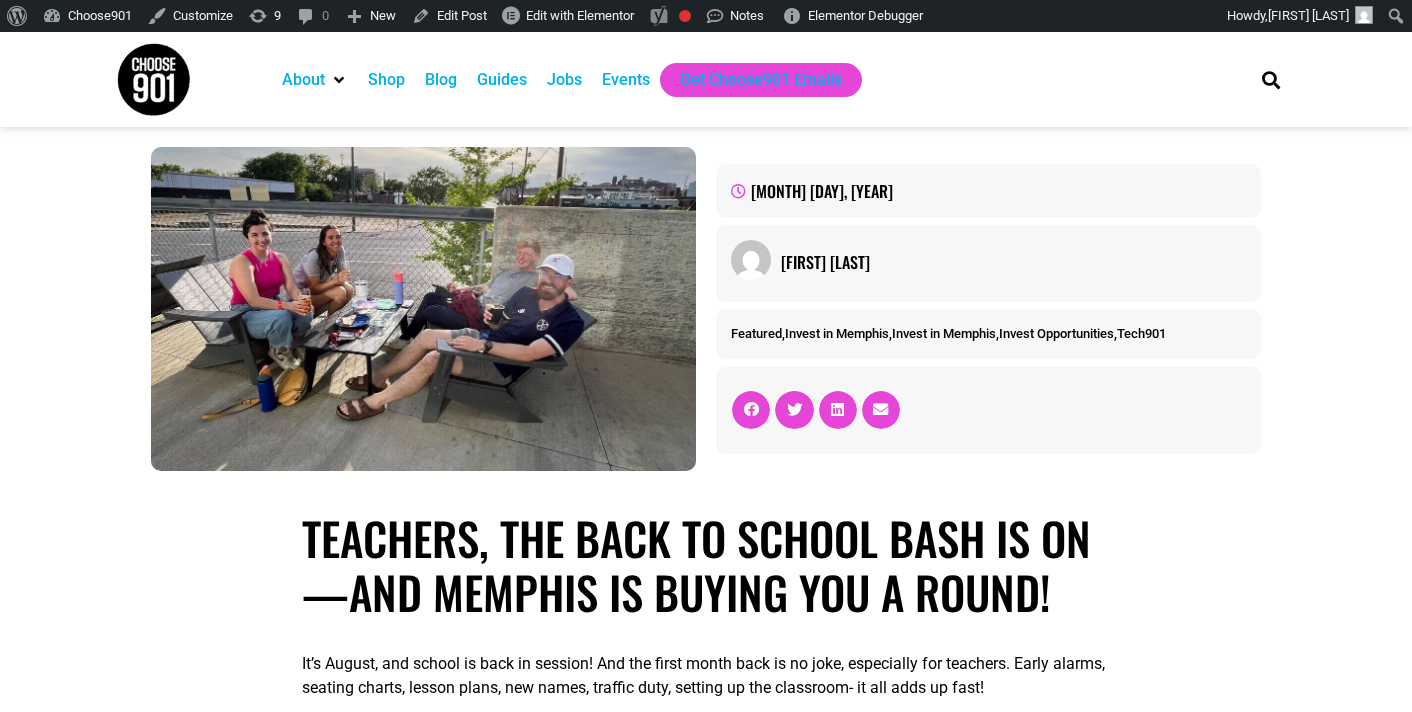 scroll, scrollTop: 476, scrollLeft: 0, axis: vertical 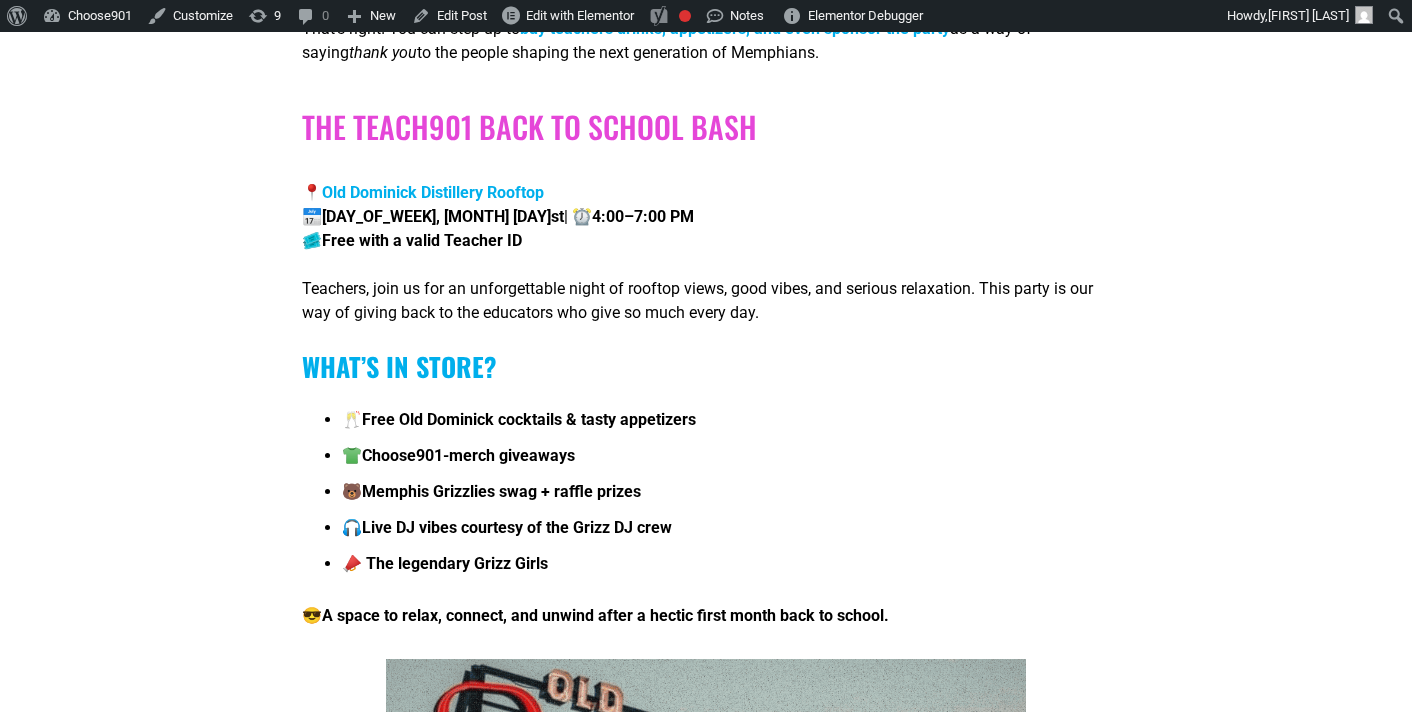 click on "Old Dominick Distillery Rooftop" at bounding box center (433, 192) 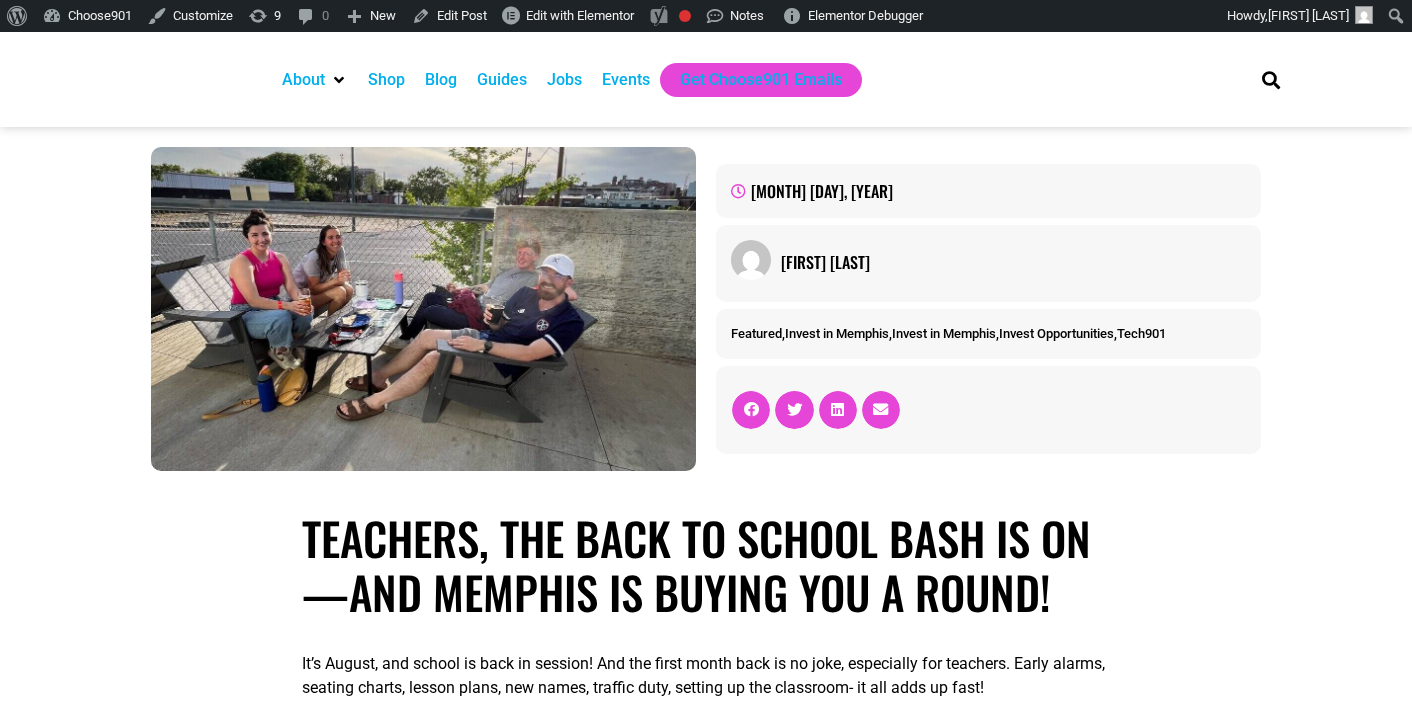 scroll, scrollTop: 779, scrollLeft: 0, axis: vertical 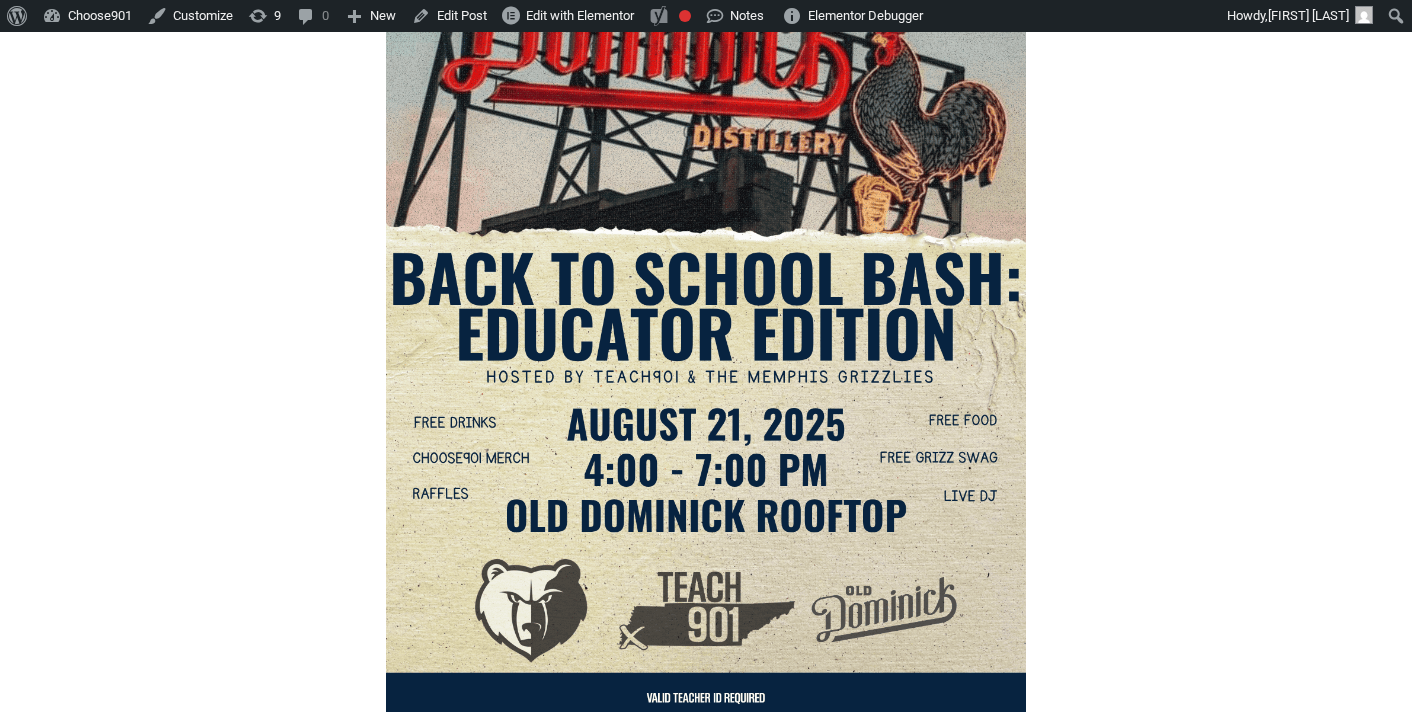 click at bounding box center [706, 325] 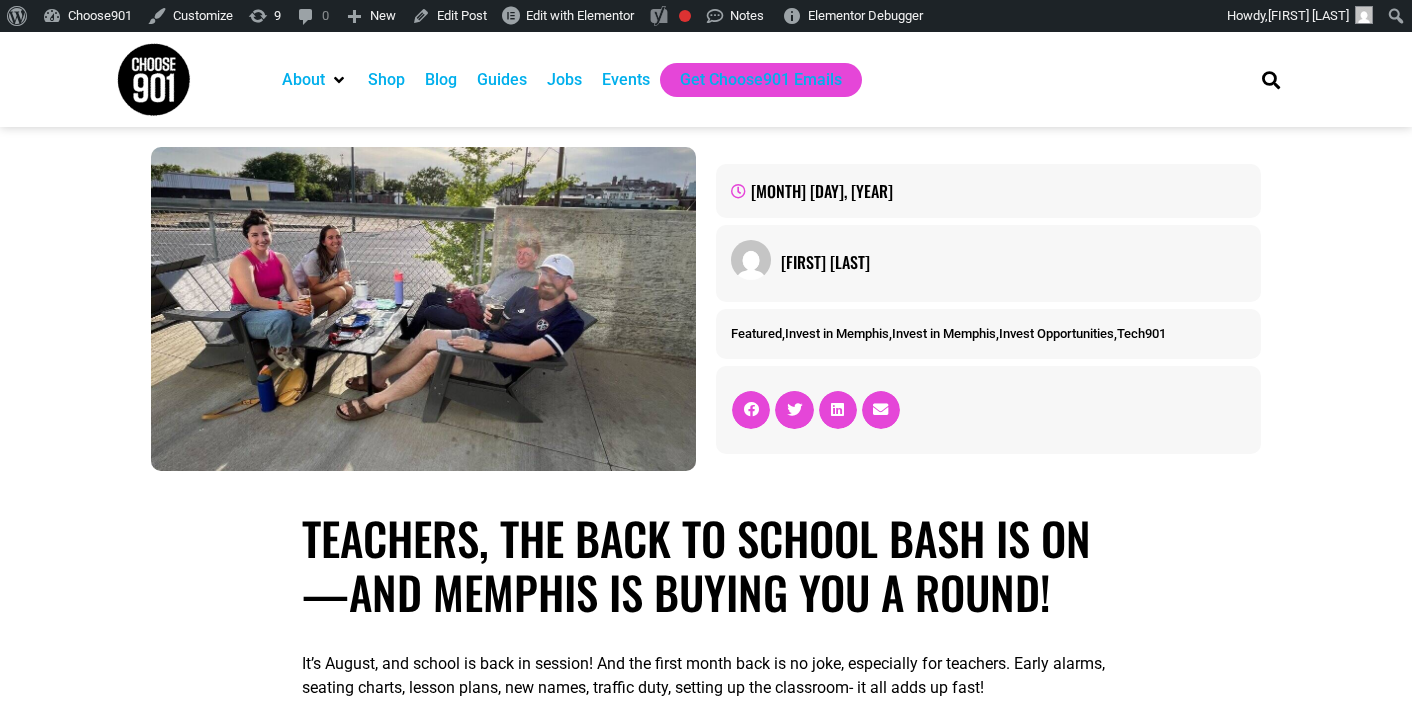 scroll, scrollTop: 0, scrollLeft: 0, axis: both 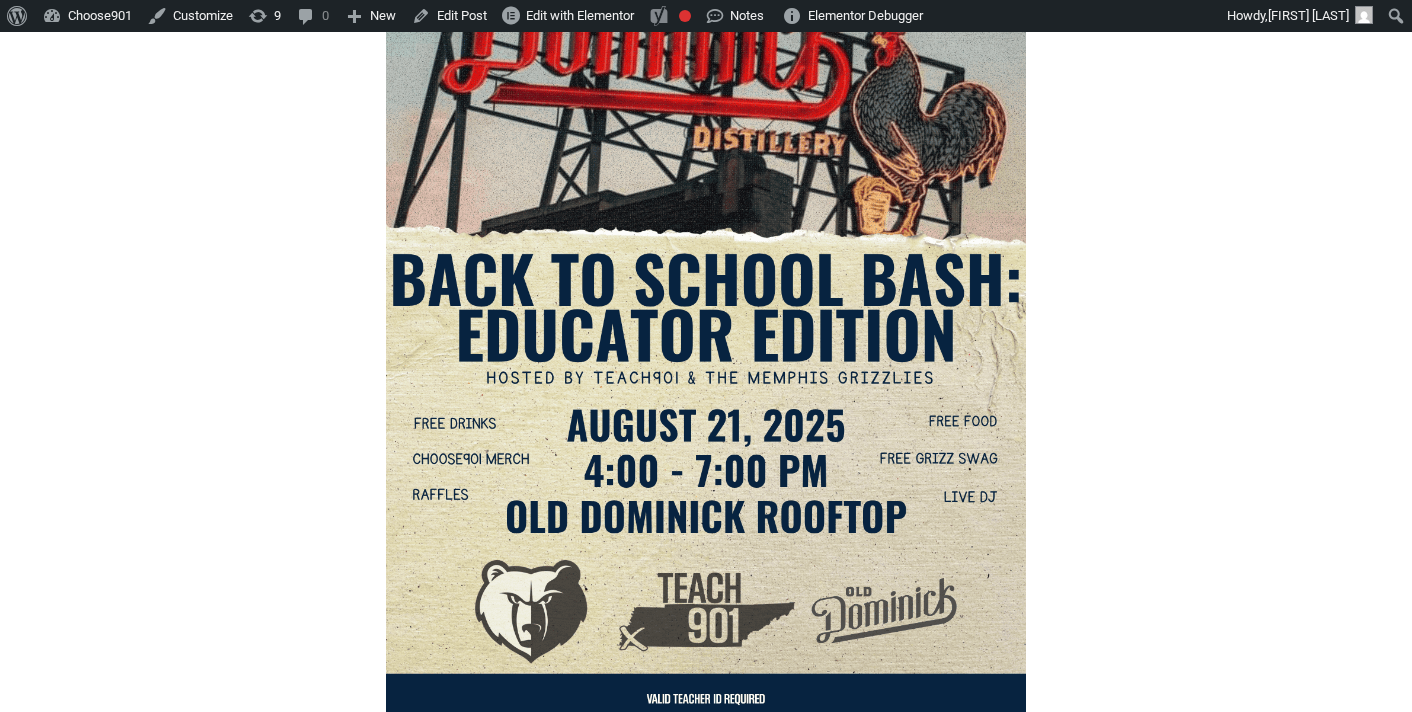 click at bounding box center [706, 326] 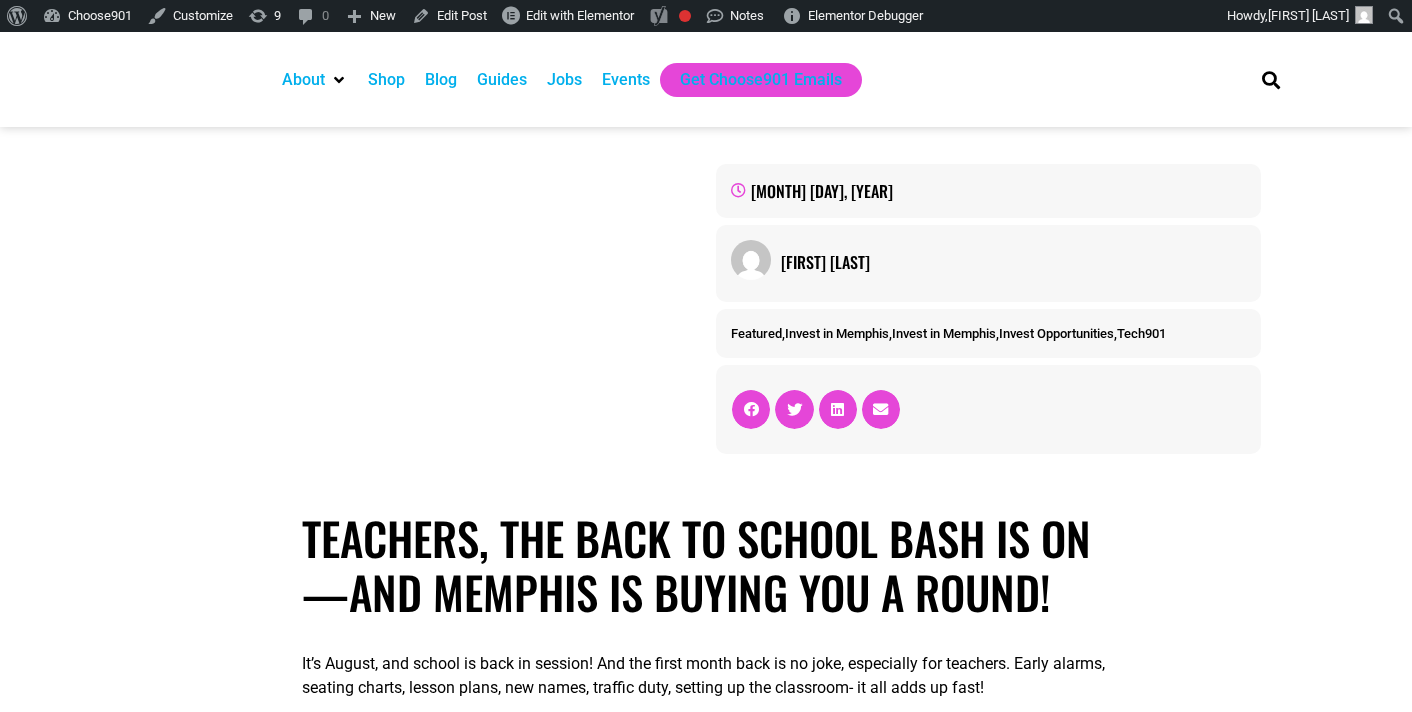 scroll, scrollTop: 1512, scrollLeft: 0, axis: vertical 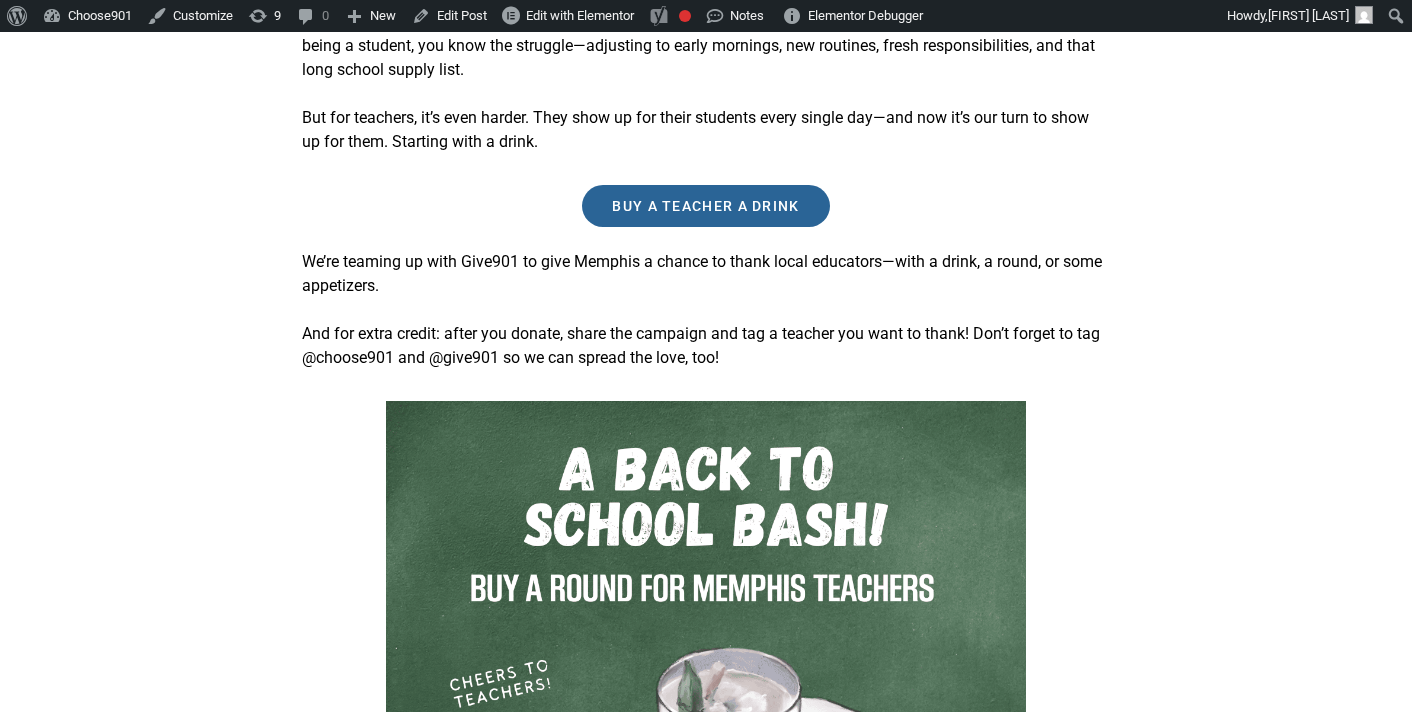 click on "Buy a teacher a drink" at bounding box center (705, 206) 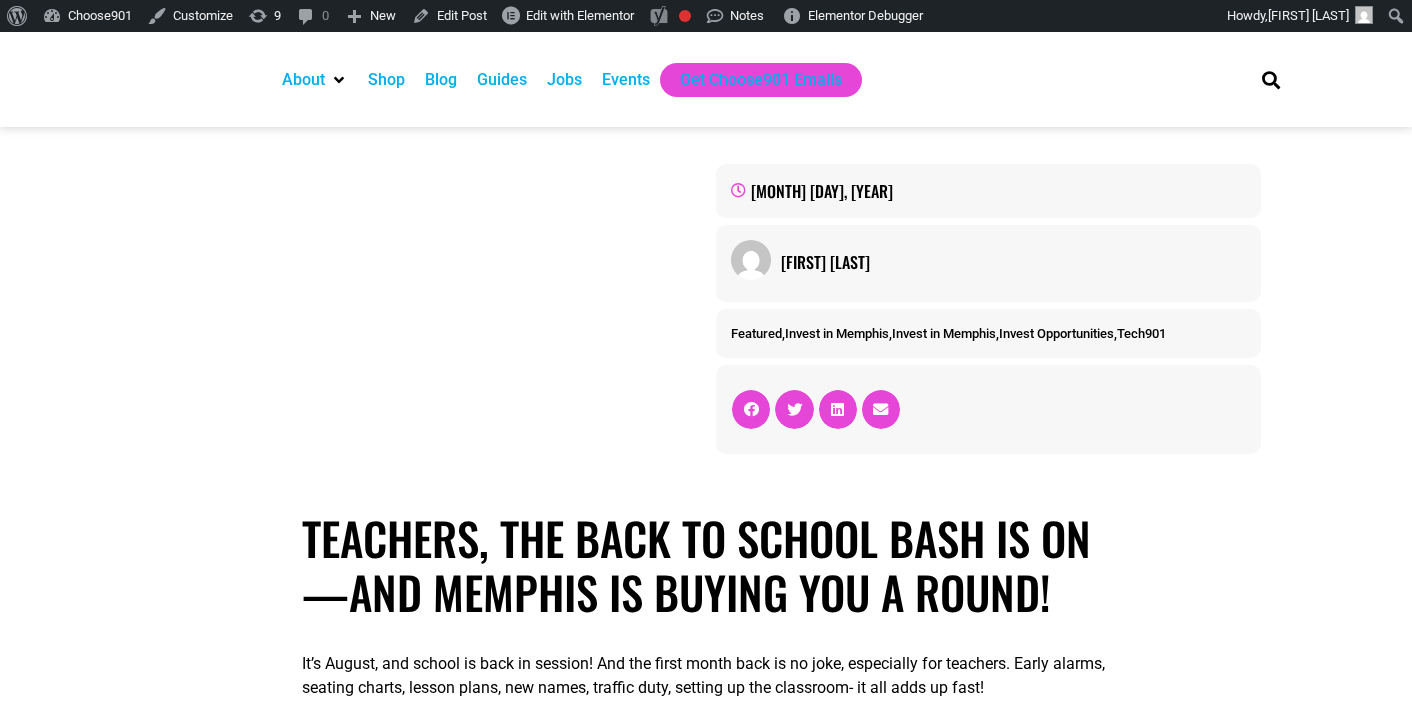 scroll, scrollTop: 2417, scrollLeft: 0, axis: vertical 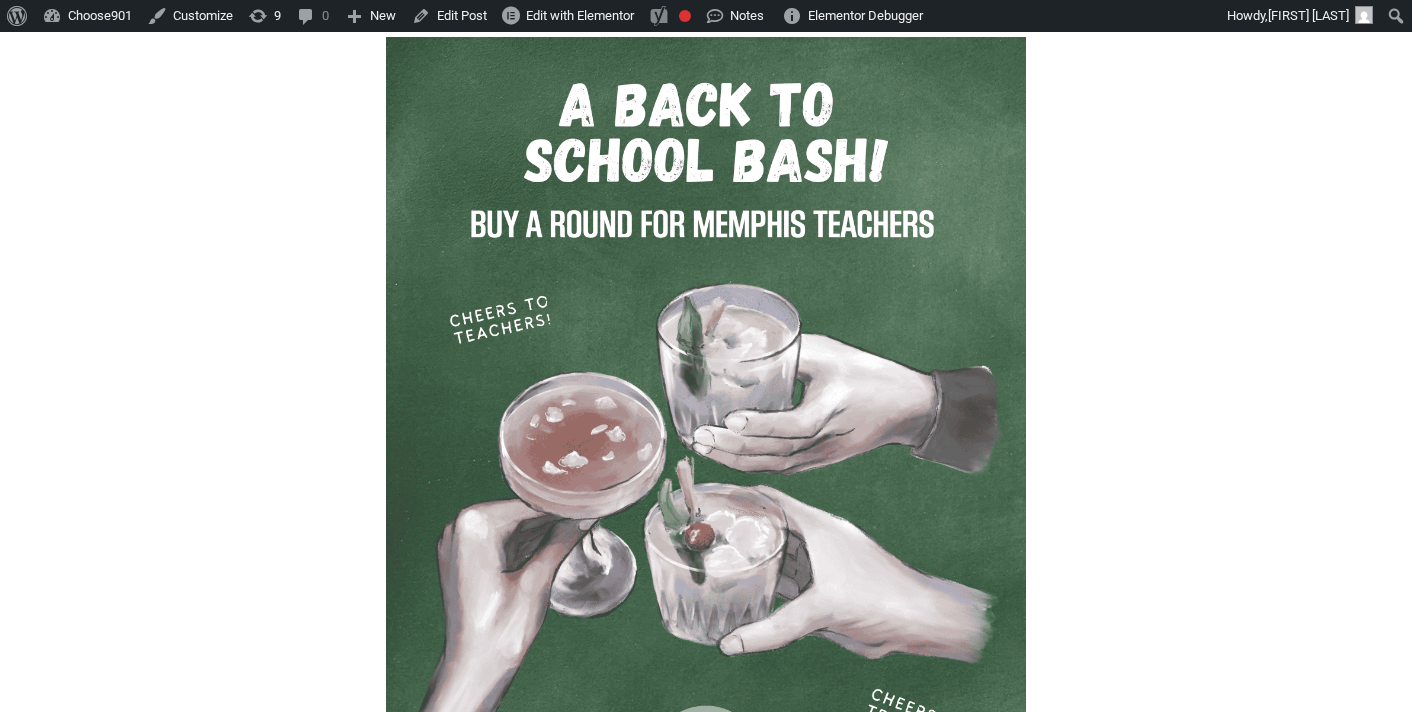 click at bounding box center (706, 437) 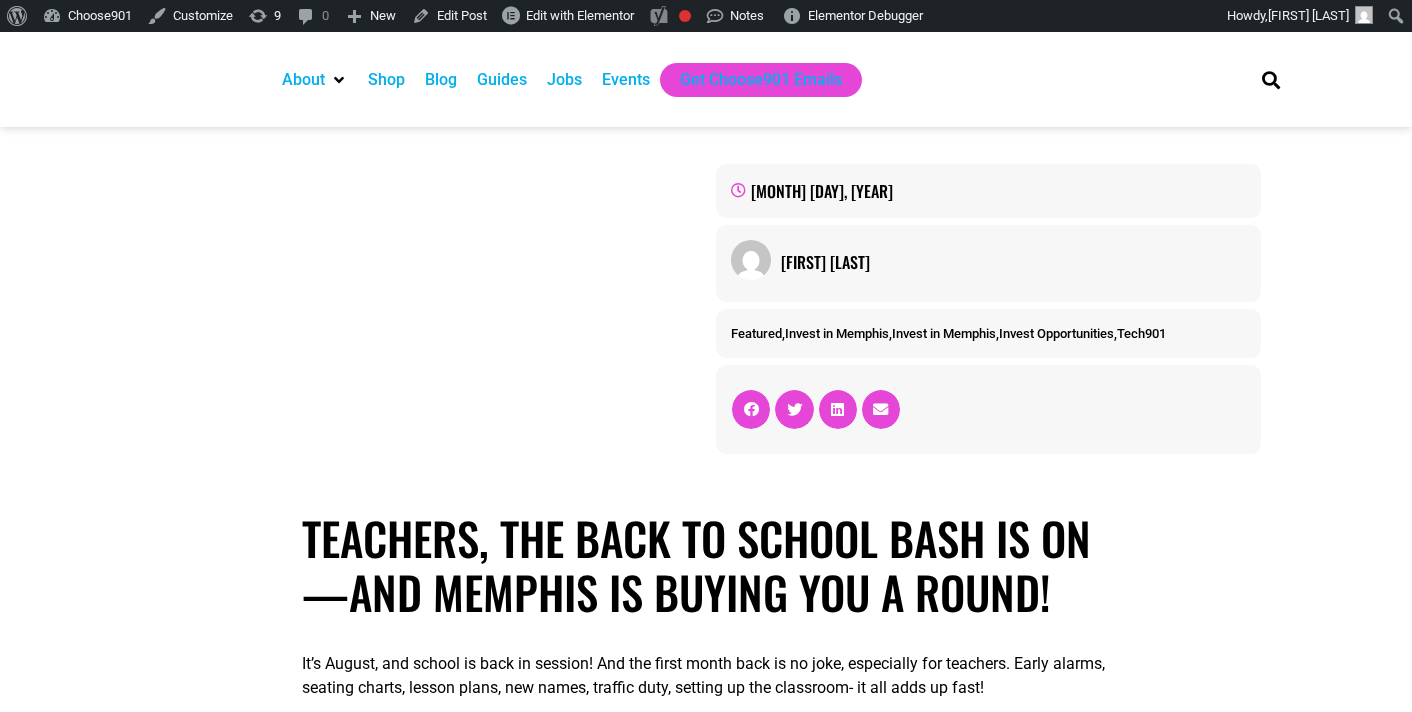 scroll, scrollTop: 2784, scrollLeft: 0, axis: vertical 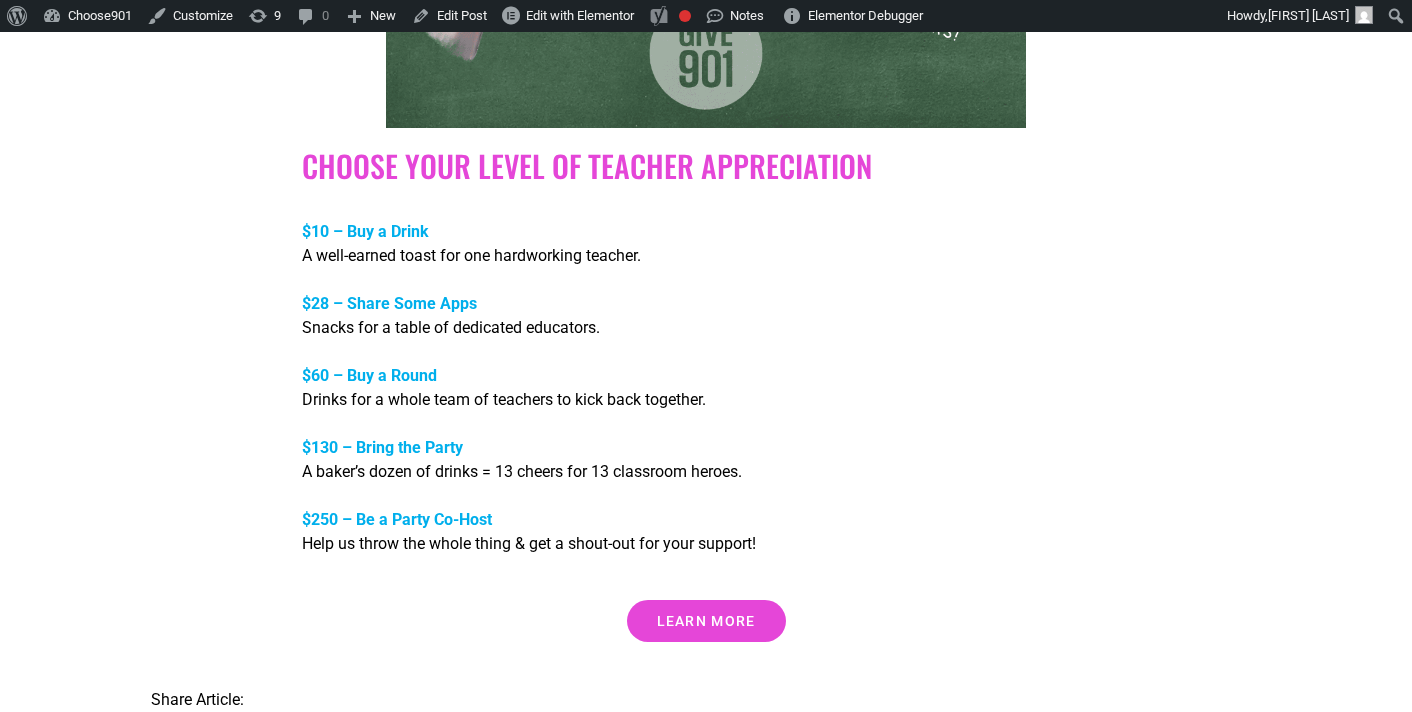 click on "$10 – Buy a Drink" at bounding box center [365, 231] 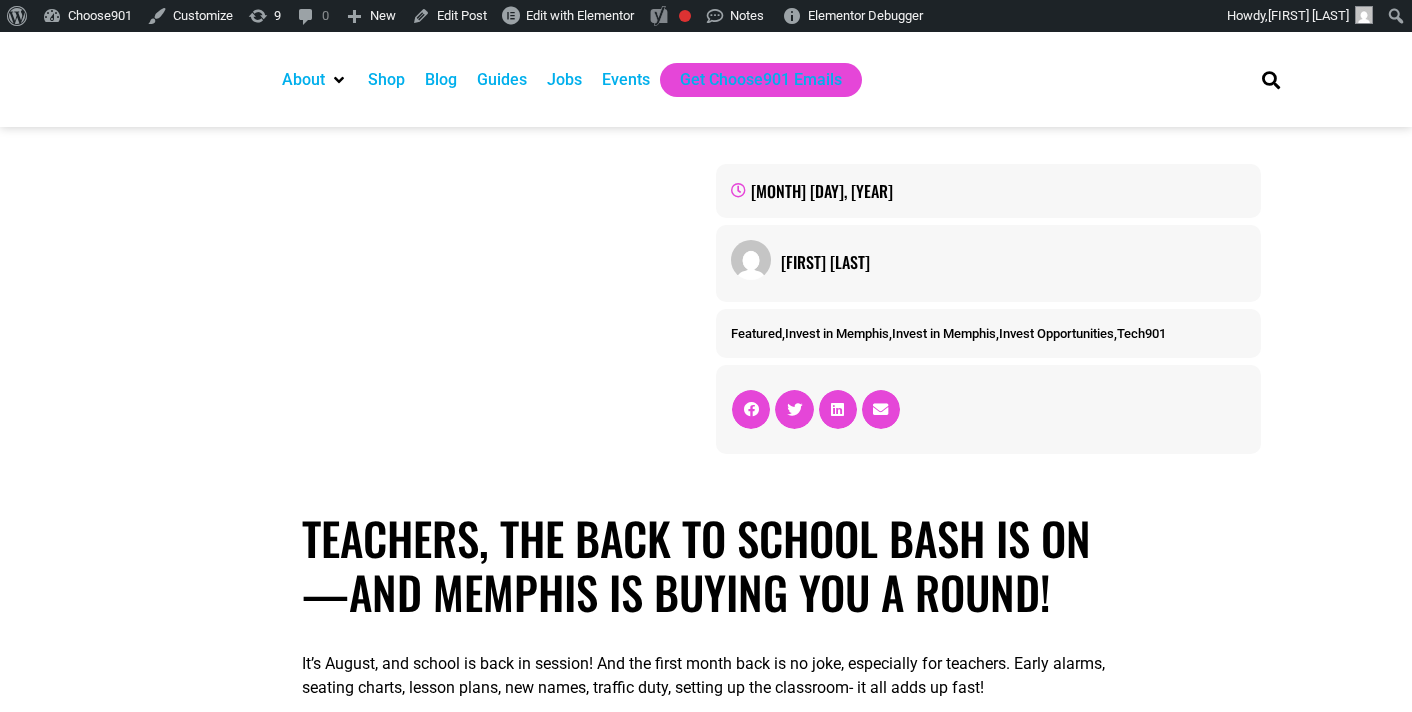 scroll, scrollTop: 3493, scrollLeft: 0, axis: vertical 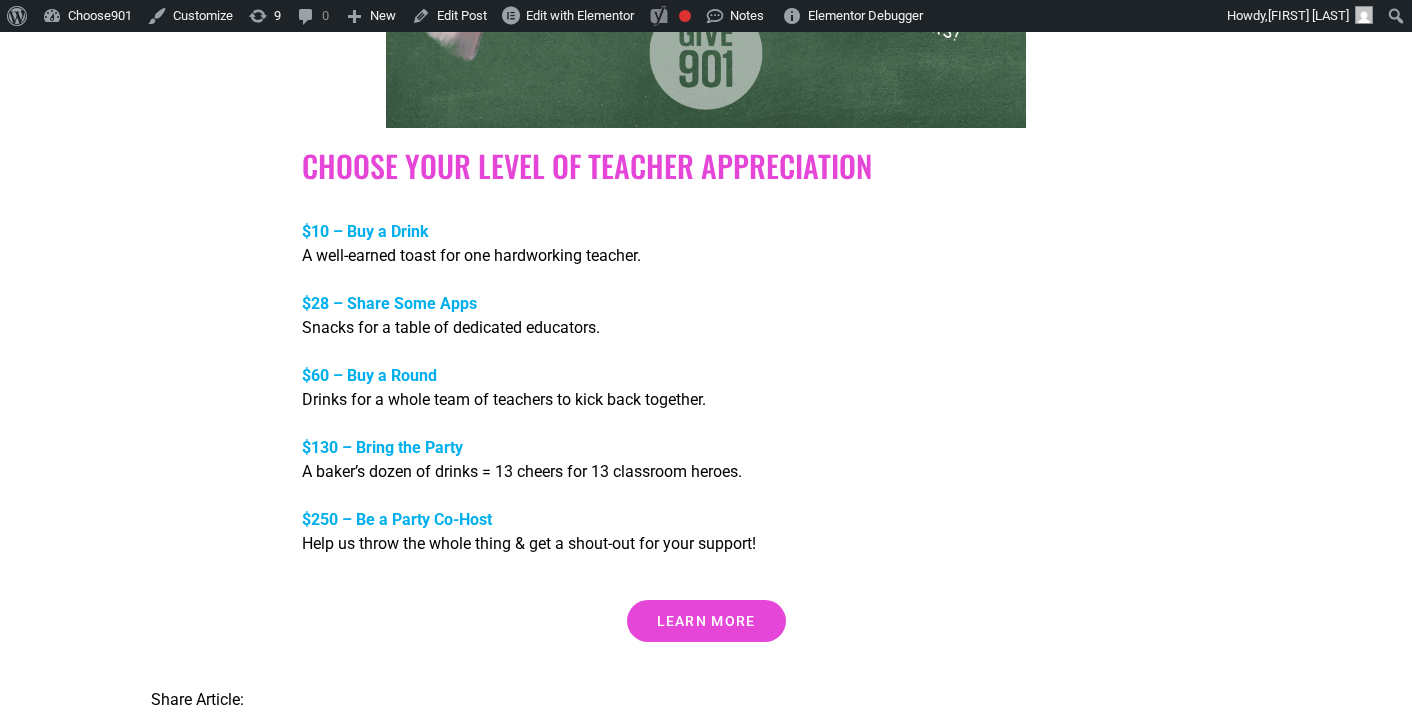 click on "$28 – Share Some Apps" at bounding box center (389, 303) 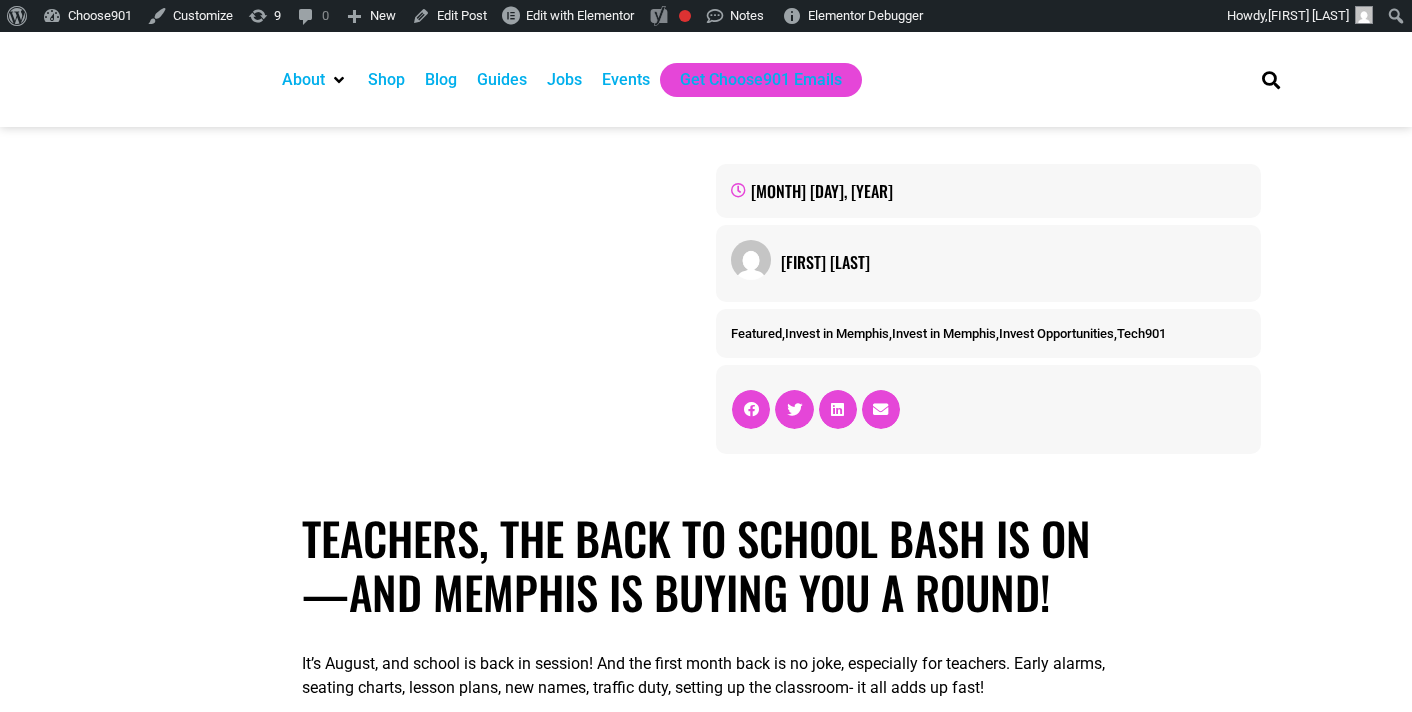 scroll, scrollTop: 3493, scrollLeft: 0, axis: vertical 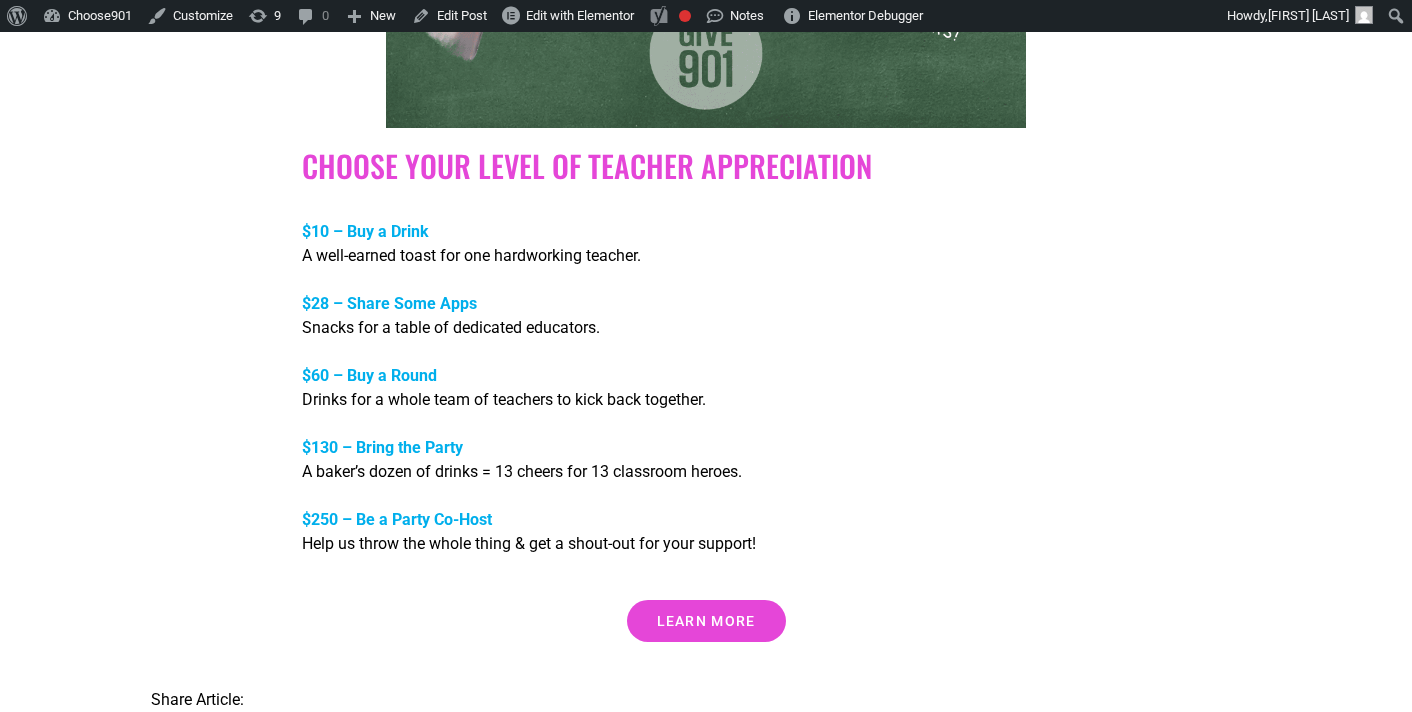 click on "$60 – Buy a Round" at bounding box center (369, 375) 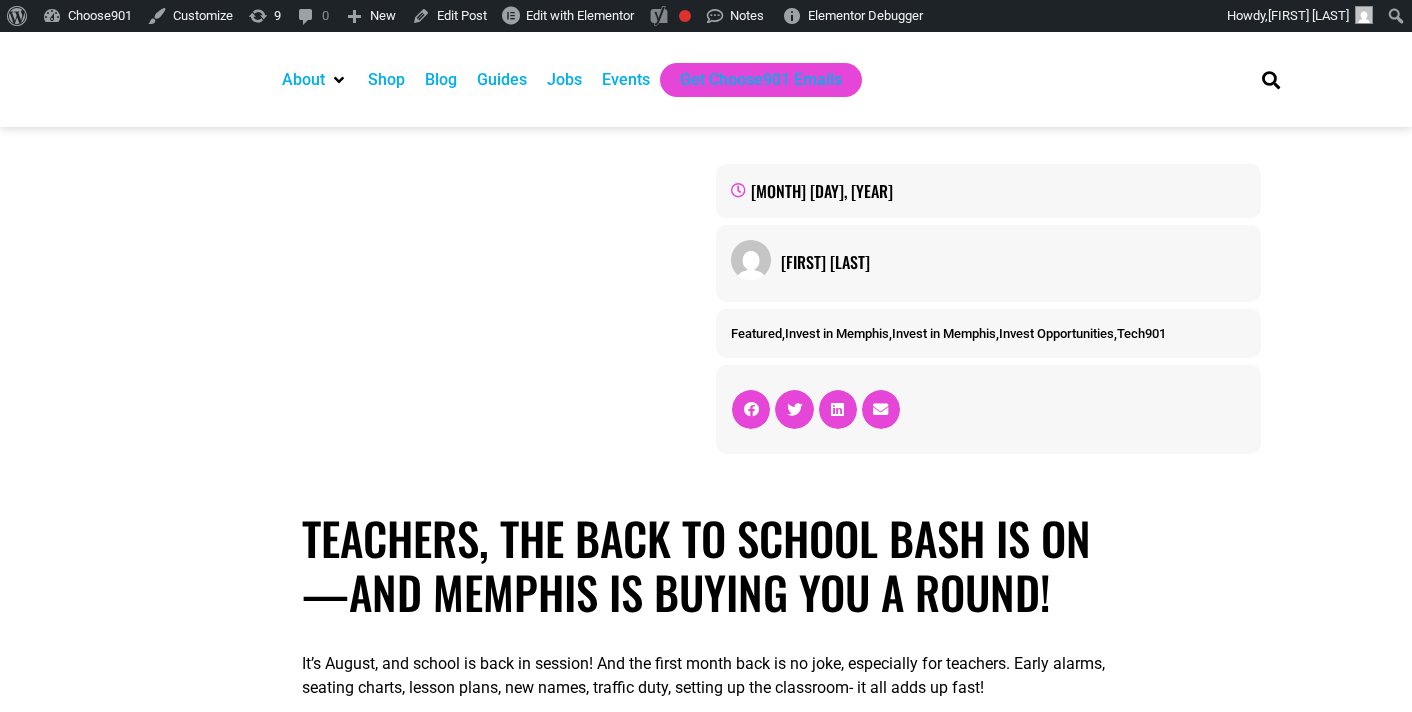 scroll, scrollTop: 3493, scrollLeft: 0, axis: vertical 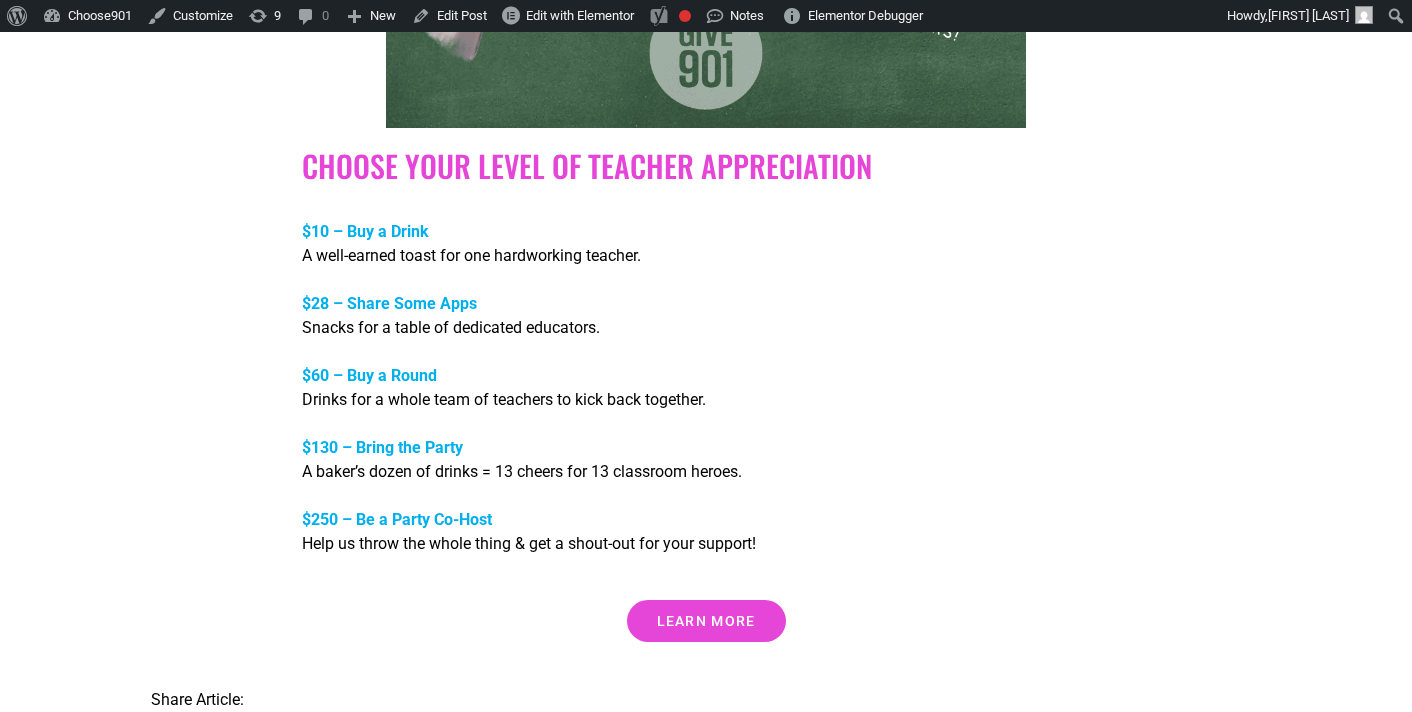 click on "$250 – Be a Party Co-Host" at bounding box center (397, 519) 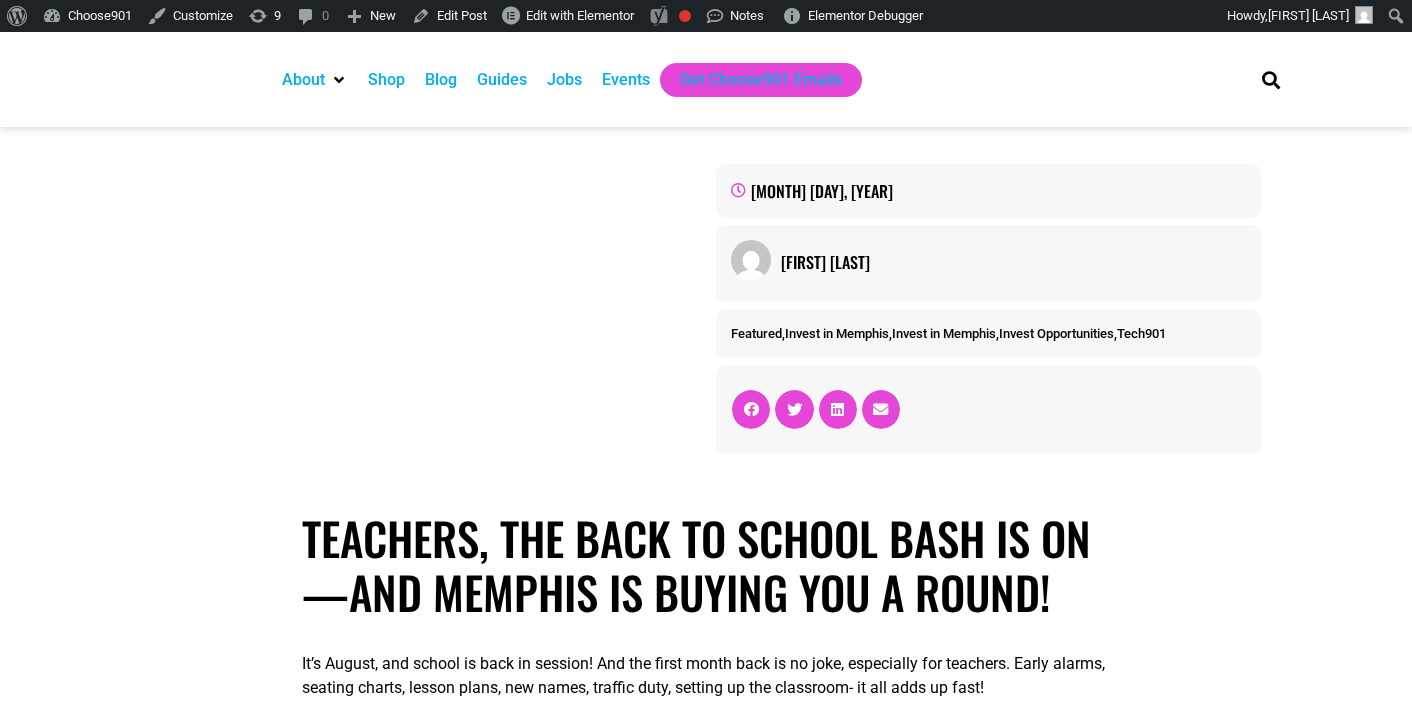 scroll, scrollTop: 3493, scrollLeft: 0, axis: vertical 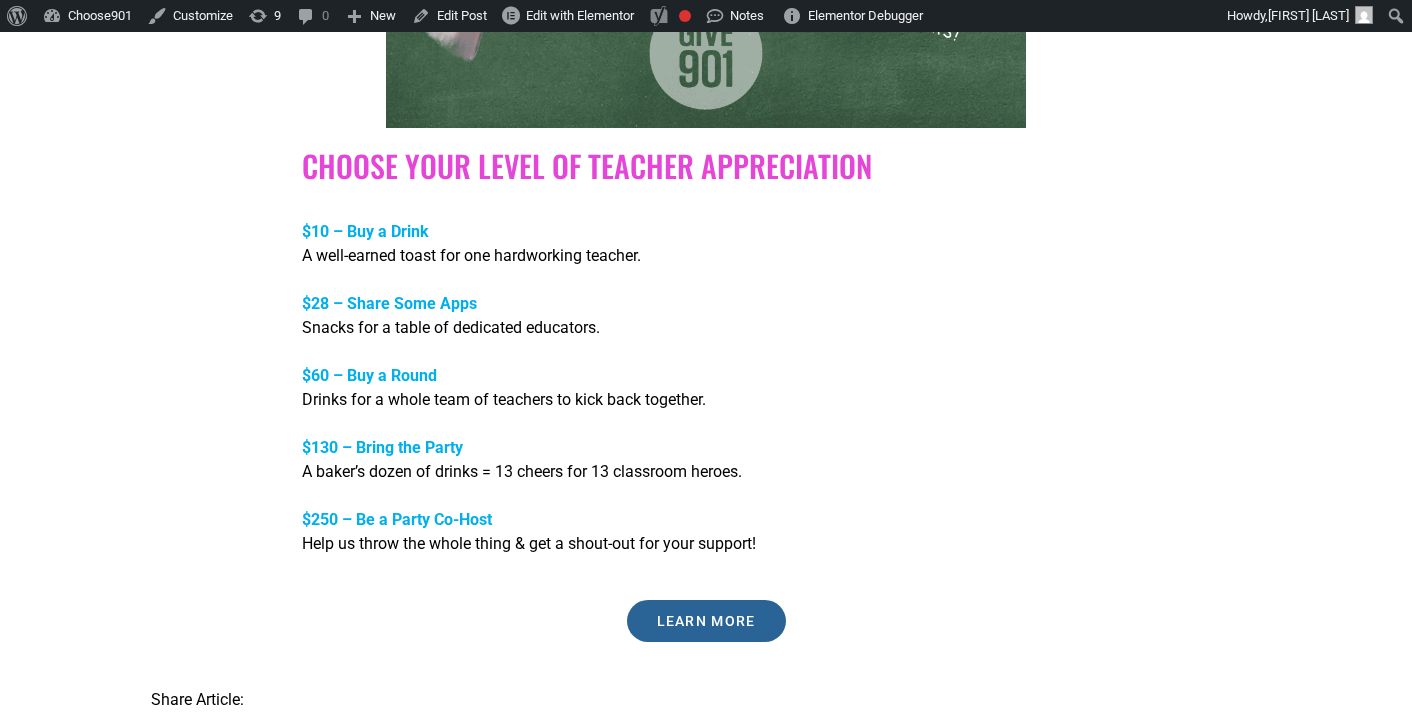click on "Learn more" at bounding box center (706, 621) 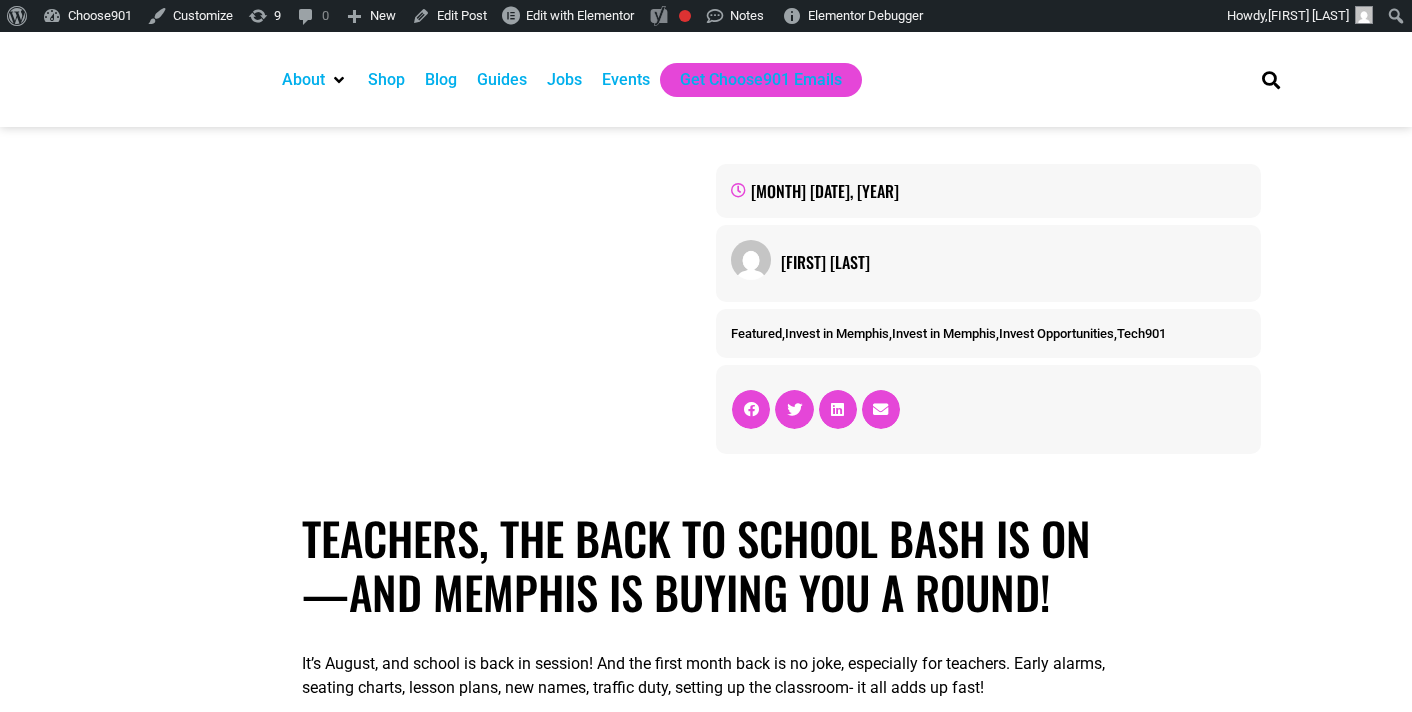 scroll, scrollTop: 3493, scrollLeft: 0, axis: vertical 